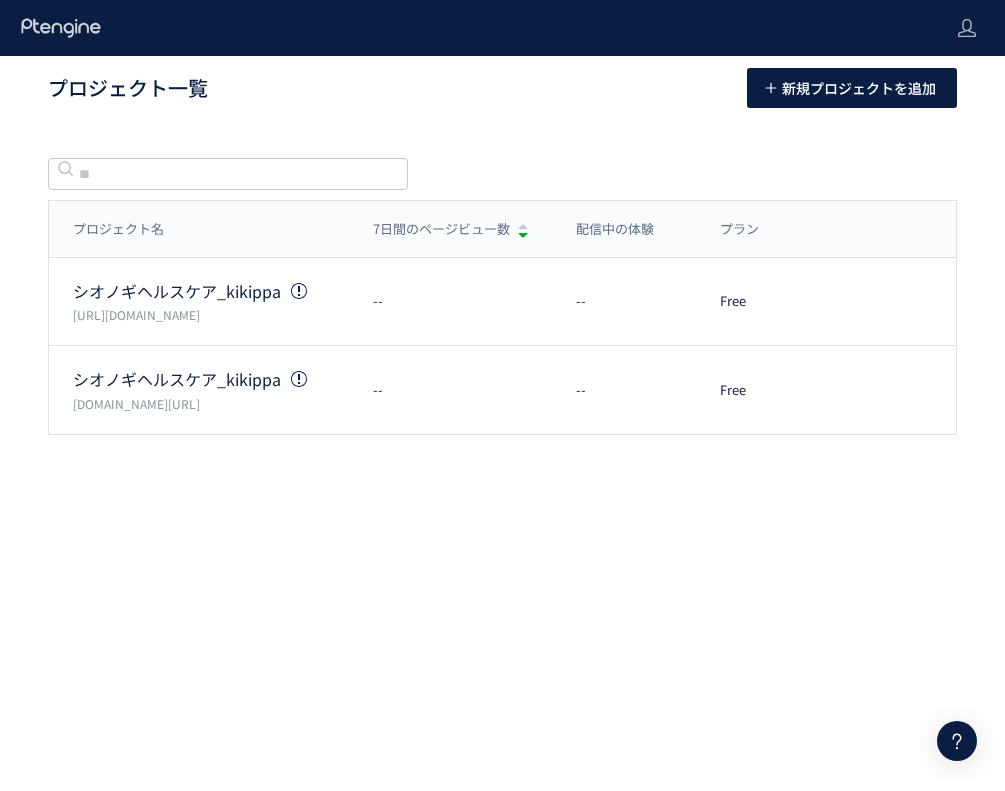 scroll, scrollTop: 0, scrollLeft: 0, axis: both 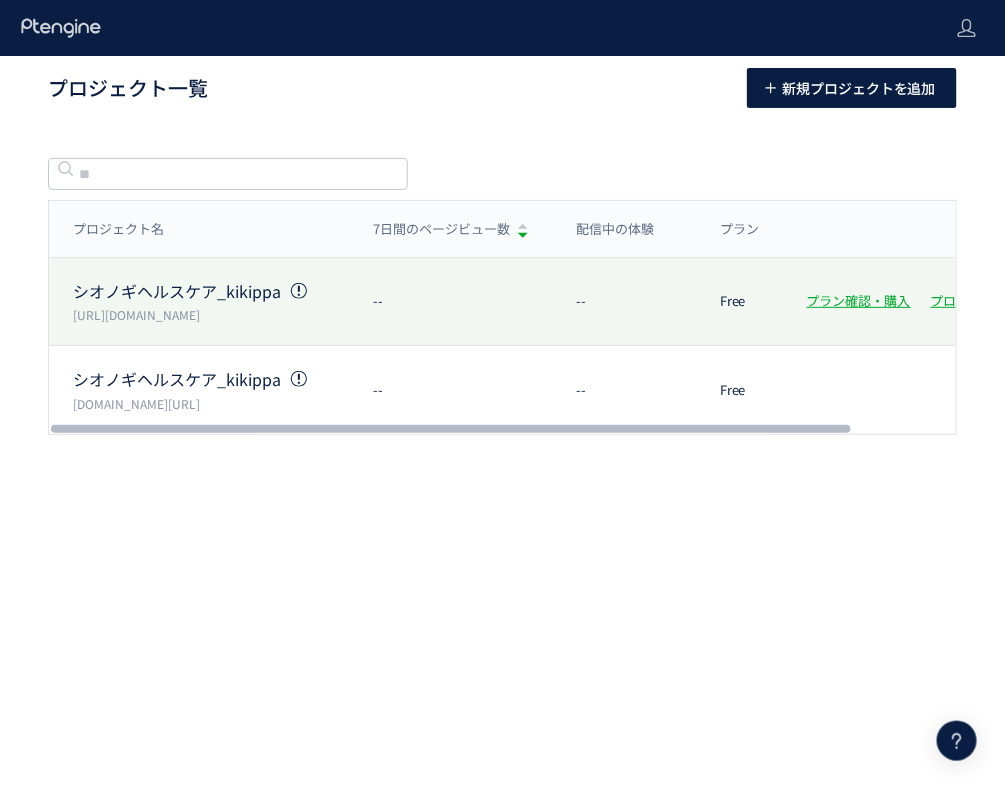 click on "シオノギヘルスケア_kikippa  https://www.shop.shionogi-hc.co.jp/ -- -- Free プラン確認・購入 プロジェクト設定" 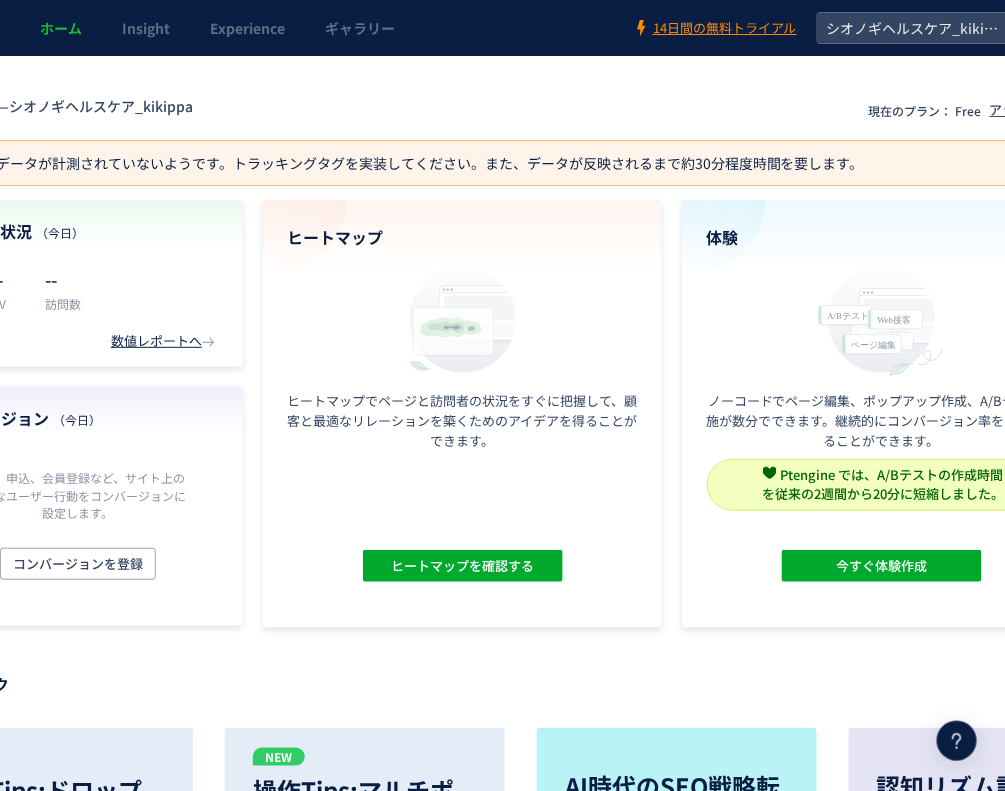 scroll, scrollTop: 0, scrollLeft: 237, axis: horizontal 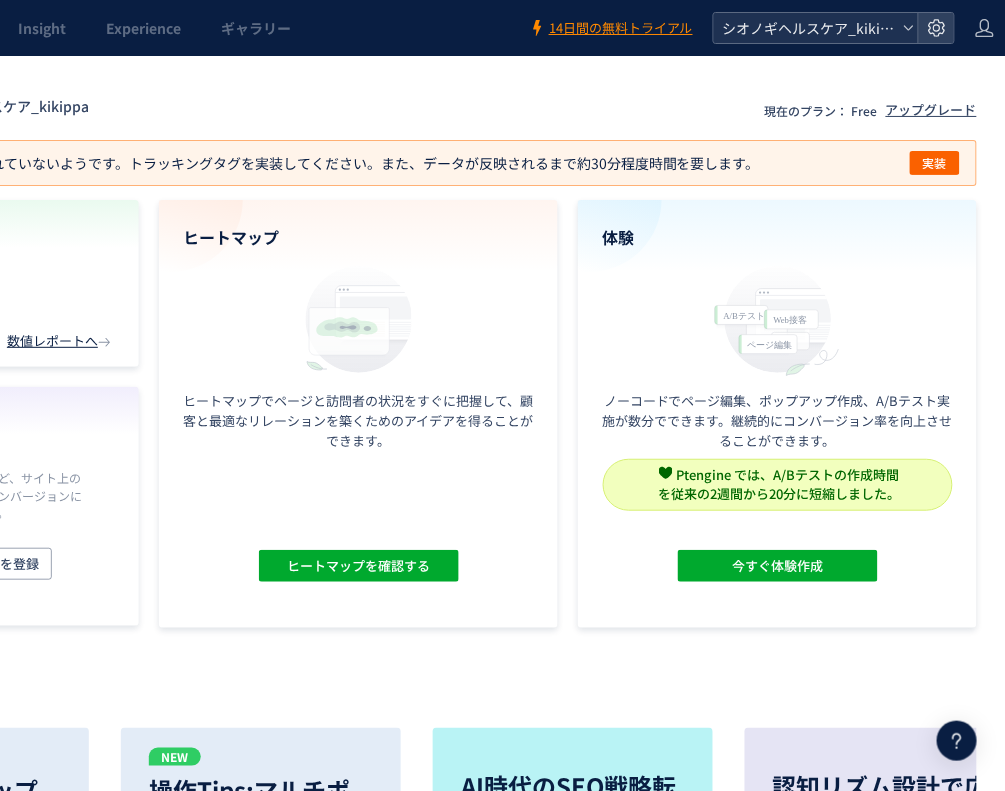 click on "シオノギヘルスケア_kikippa" at bounding box center (806, 28) 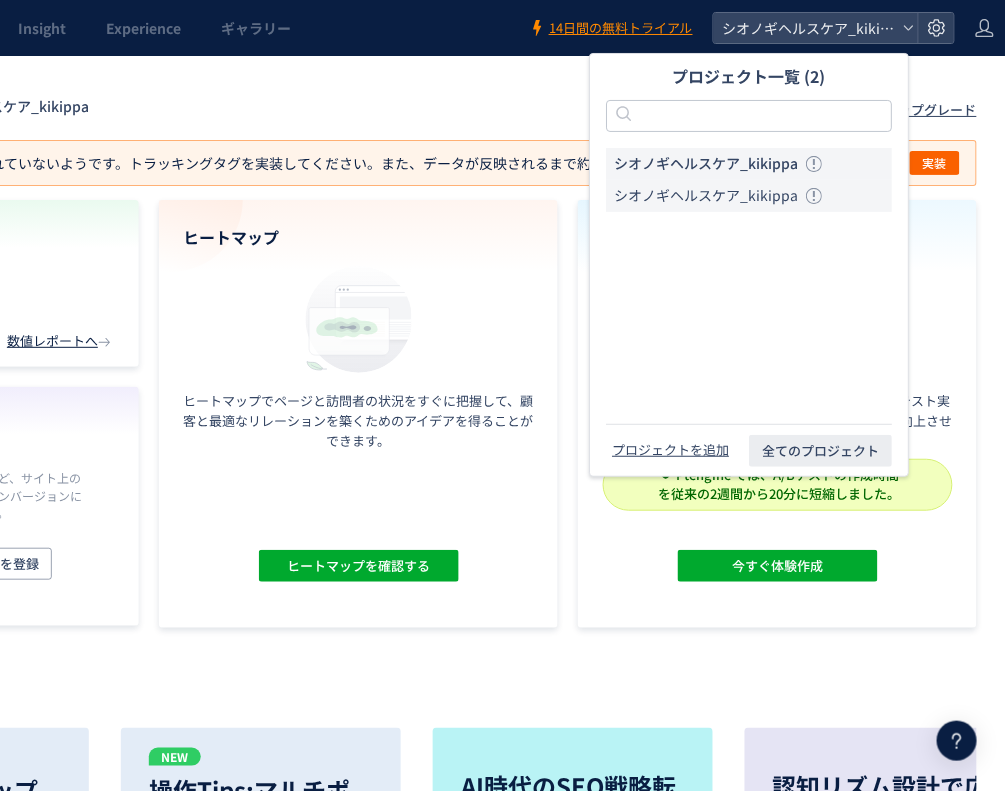 click on "シオノギヘルスケア_kikippa" 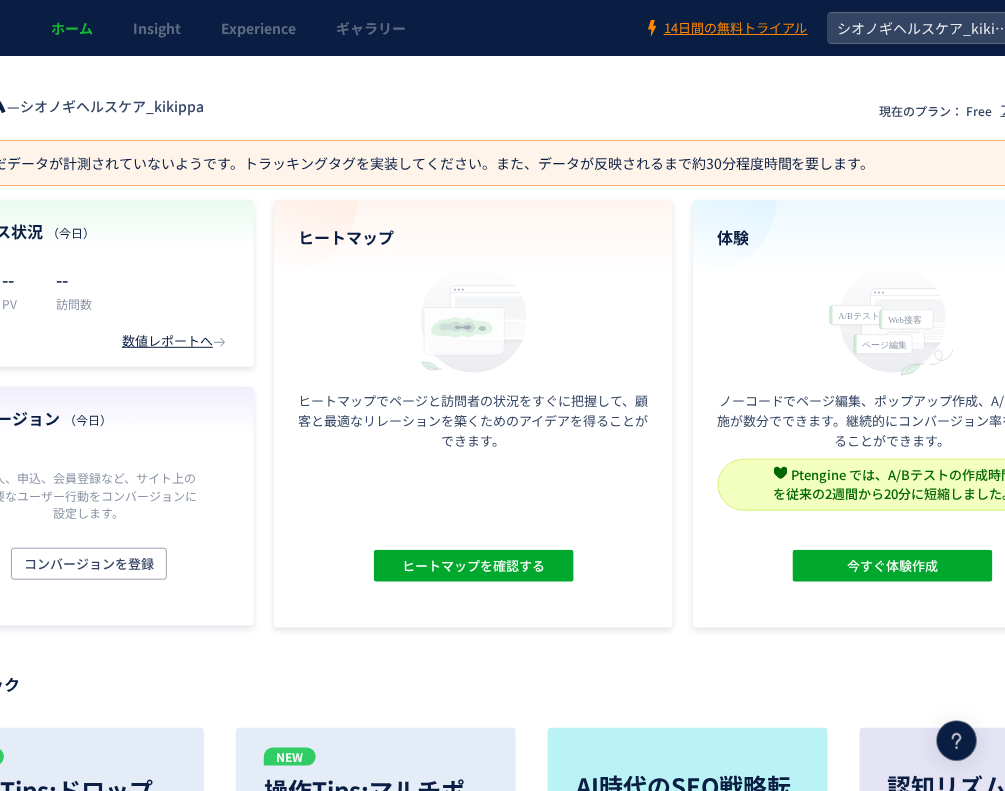scroll, scrollTop: 0, scrollLeft: 242, axis: horizontal 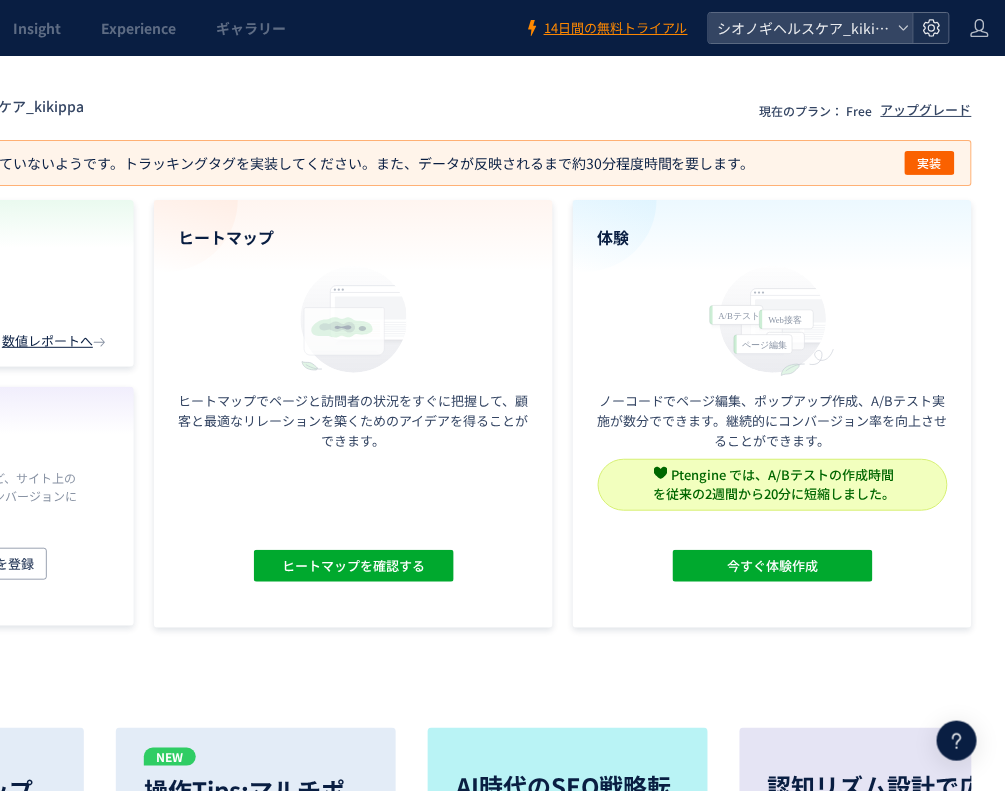 click 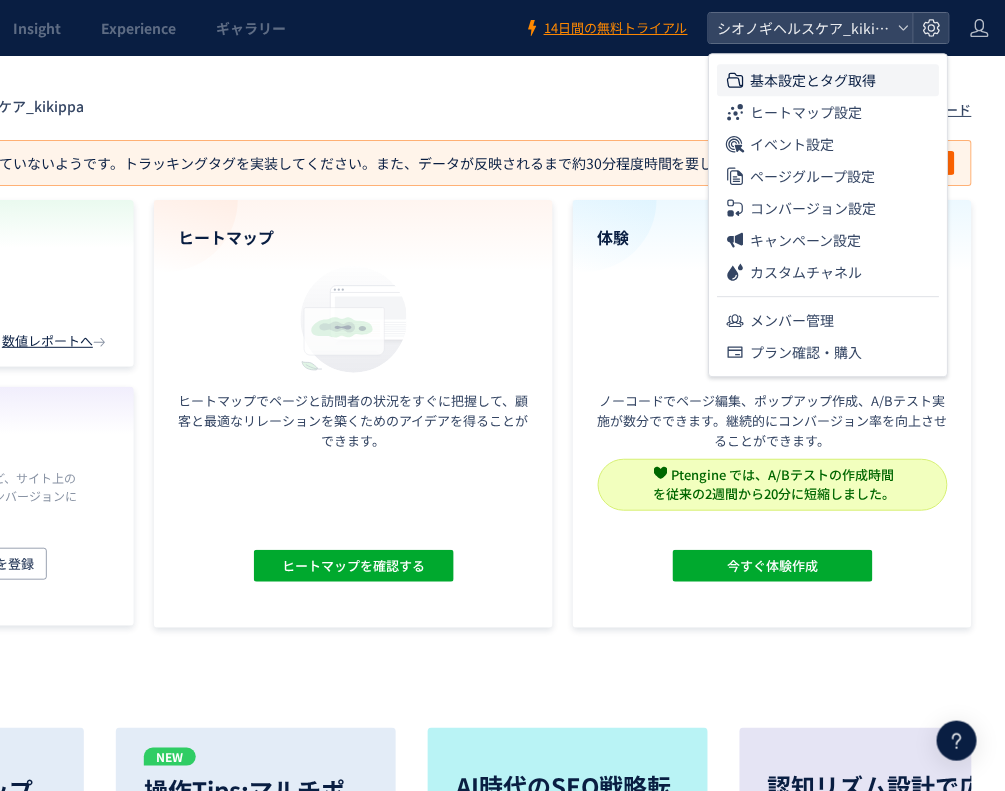 click on "基本設定とタグ取得" 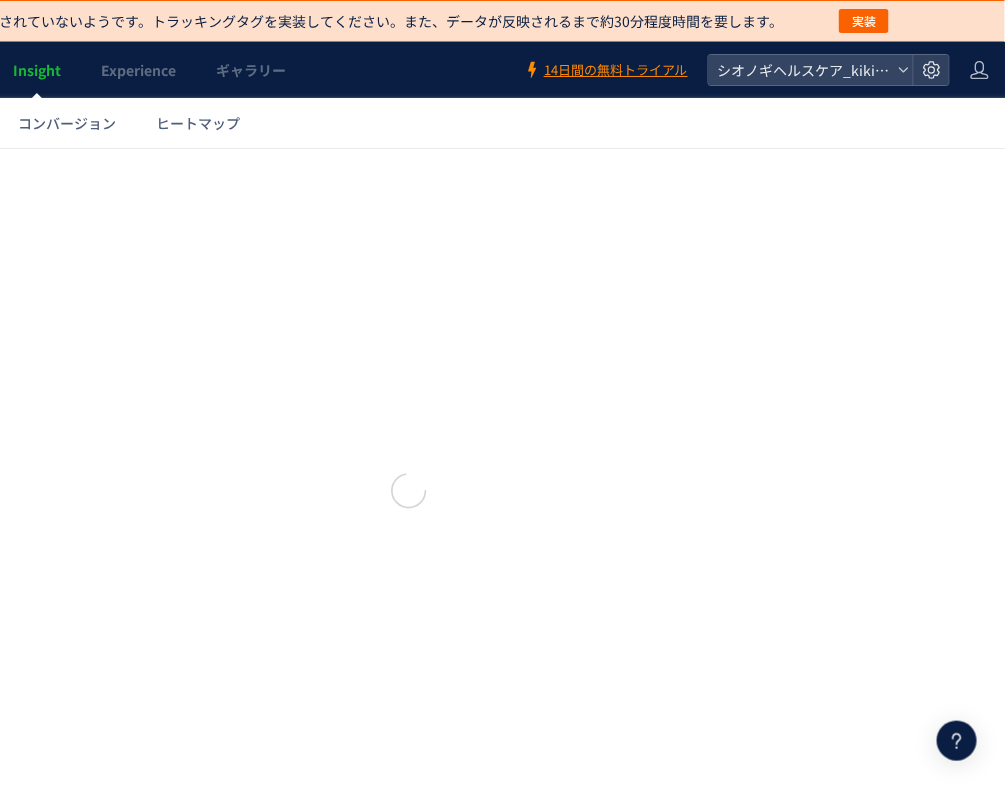 type on "**********" 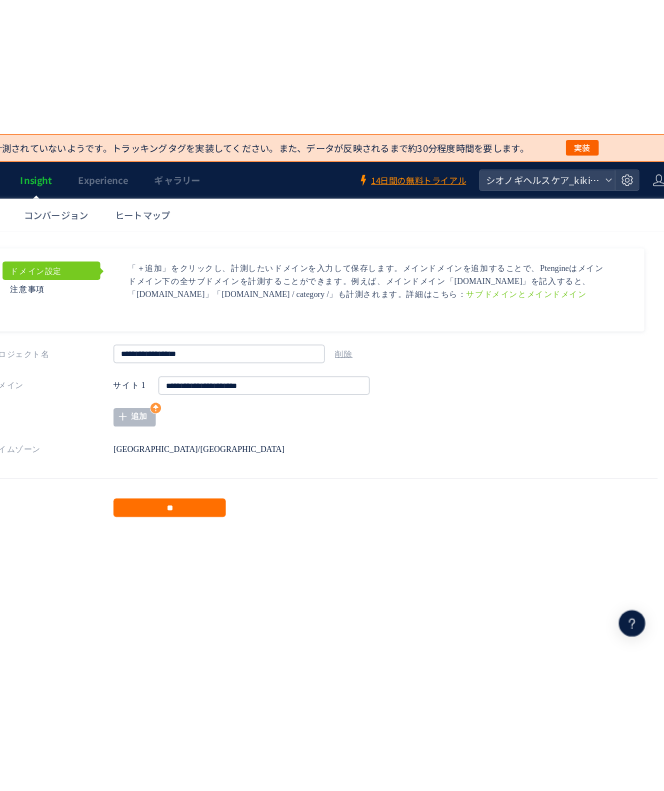 scroll, scrollTop: 0, scrollLeft: 218, axis: horizontal 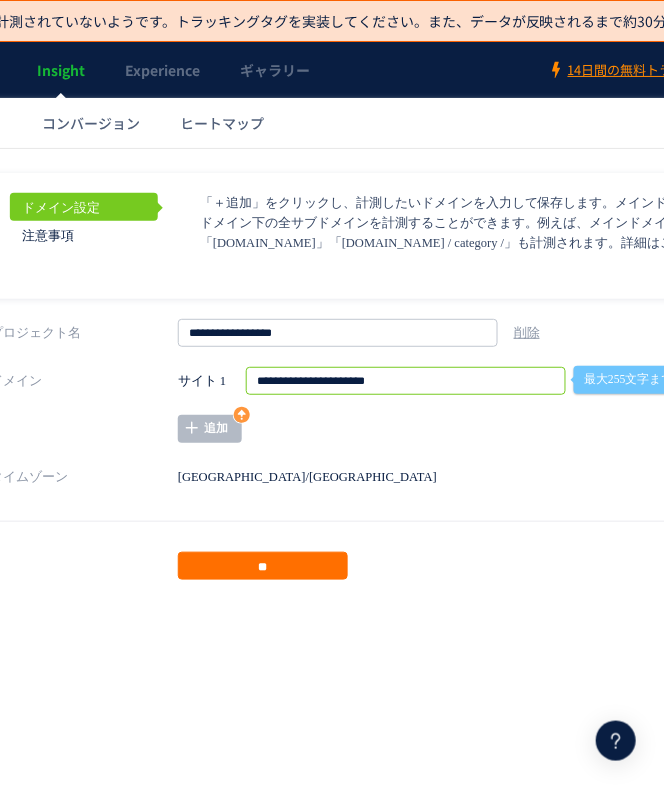 click on "**********" at bounding box center (407, 380) 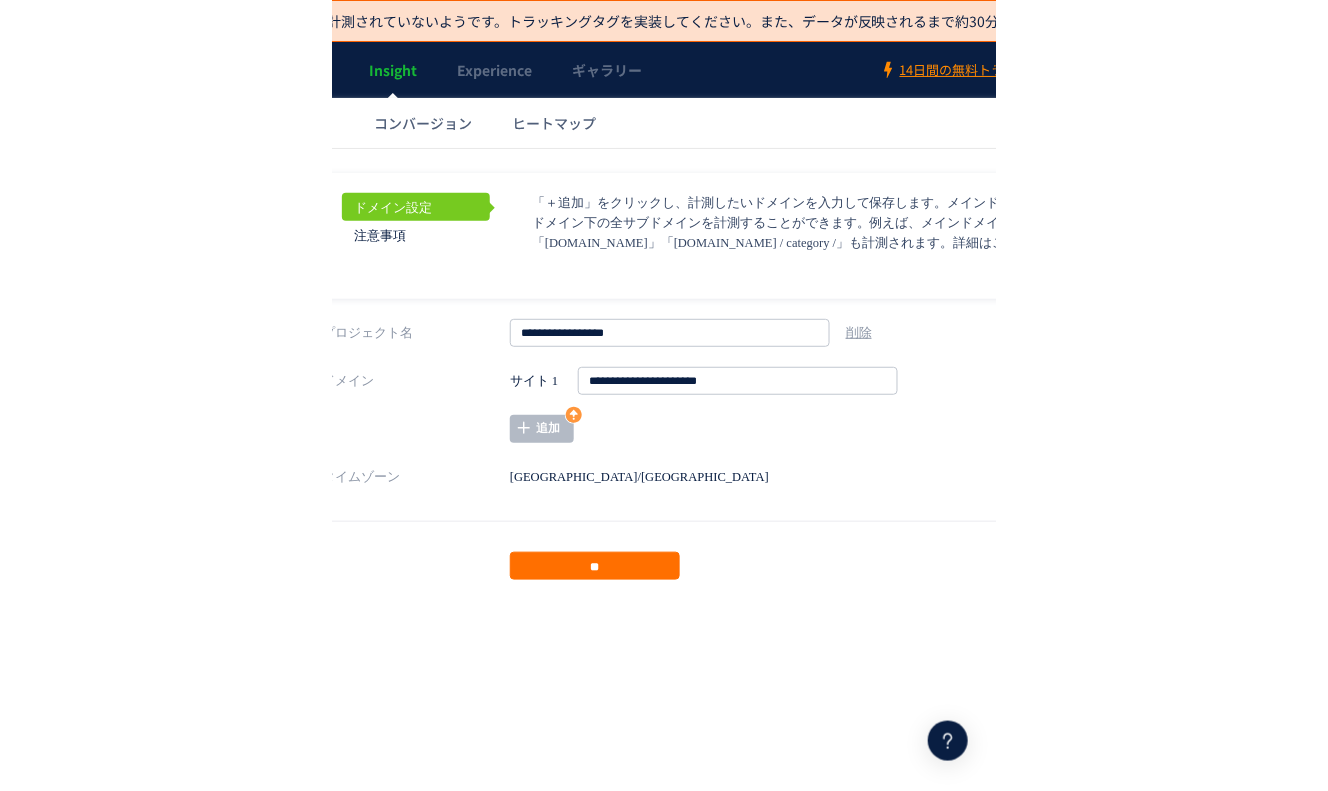scroll, scrollTop: 0, scrollLeft: 0, axis: both 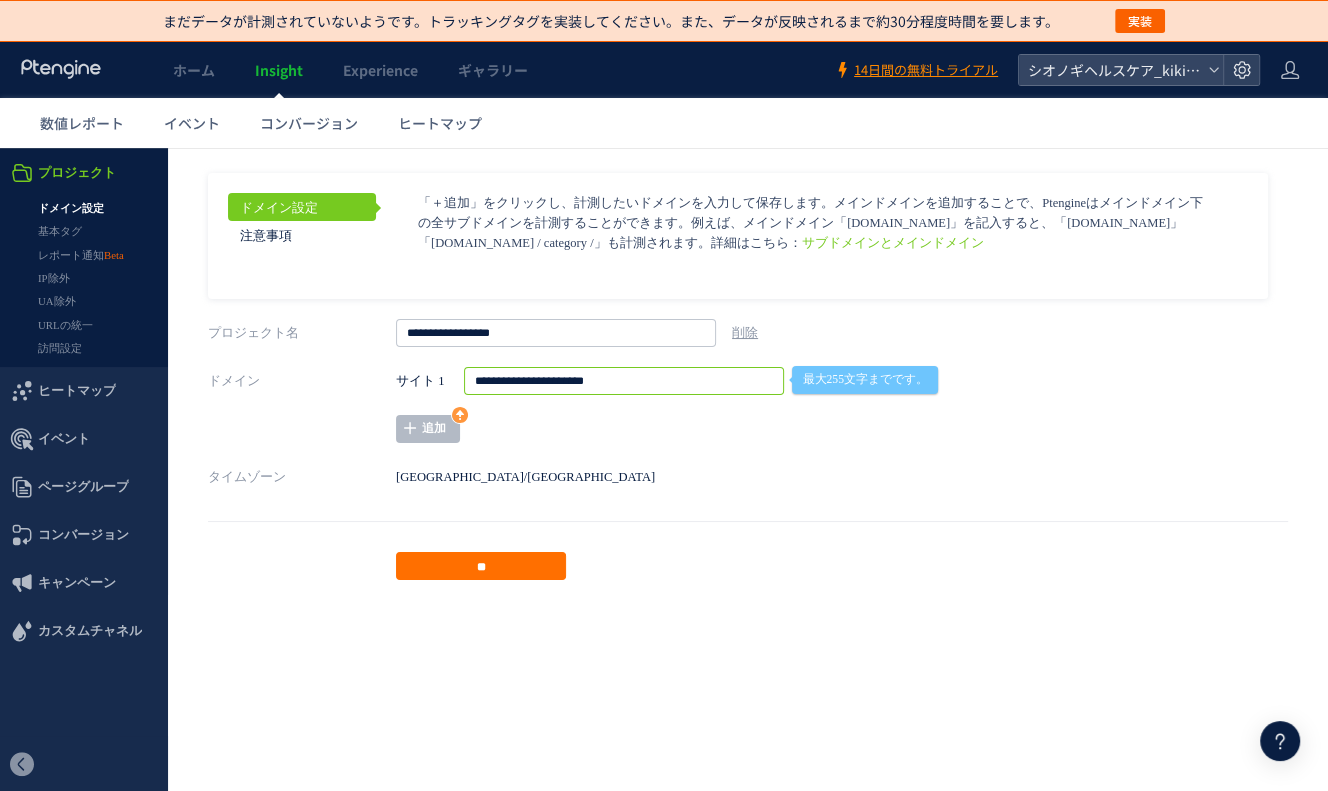 click on "タイムゾーン
Asia/Tokyo" at bounding box center [748, 477] 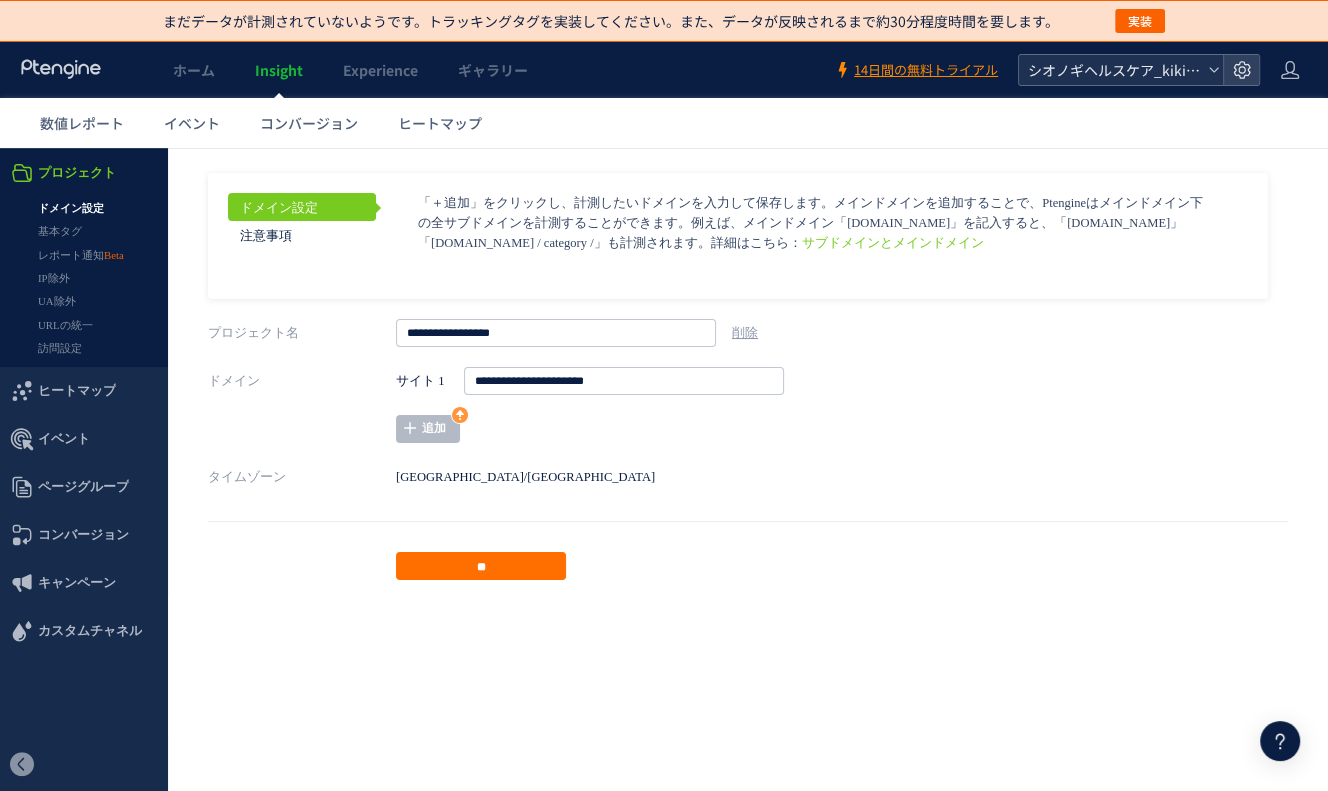 click on "シオノギヘルスケア_kikippa" at bounding box center (1111, 70) 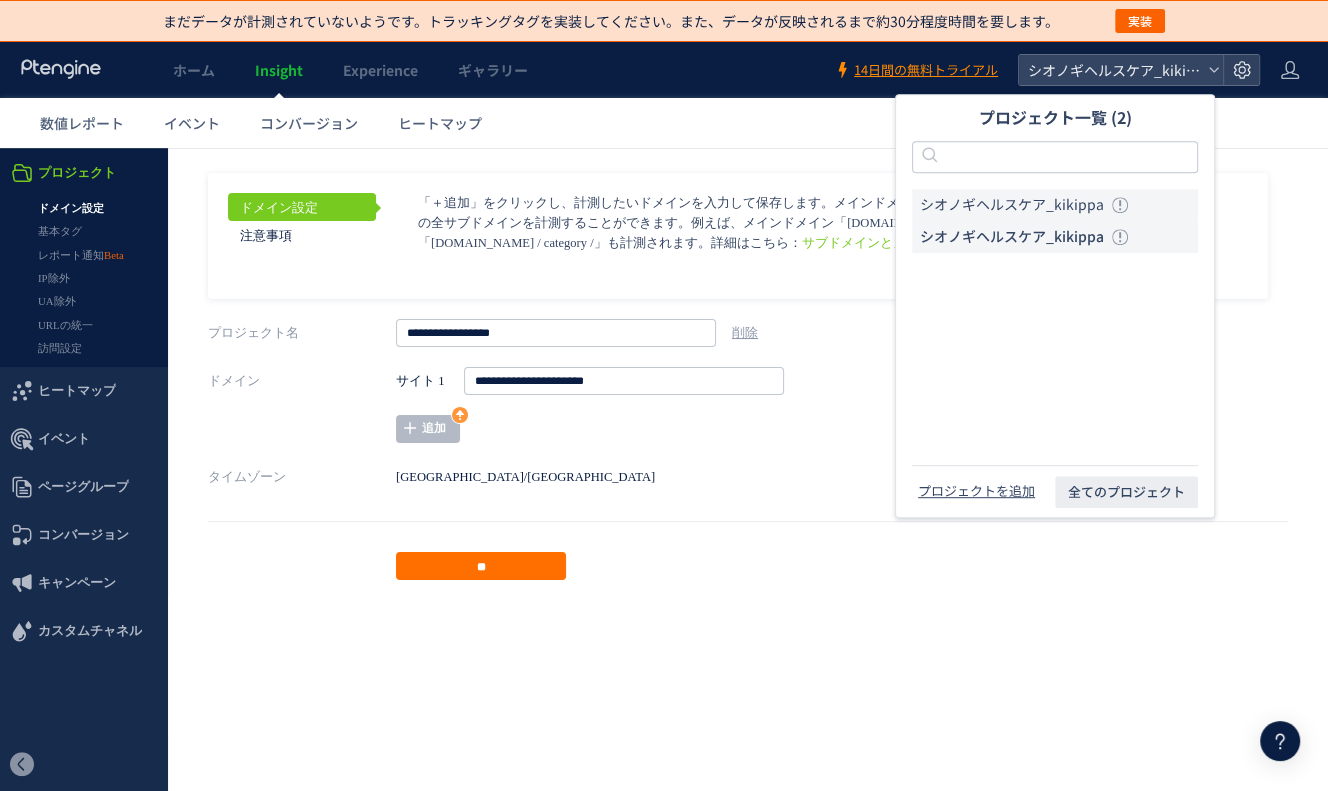 click on "シオノギヘルスケア_kikippa" 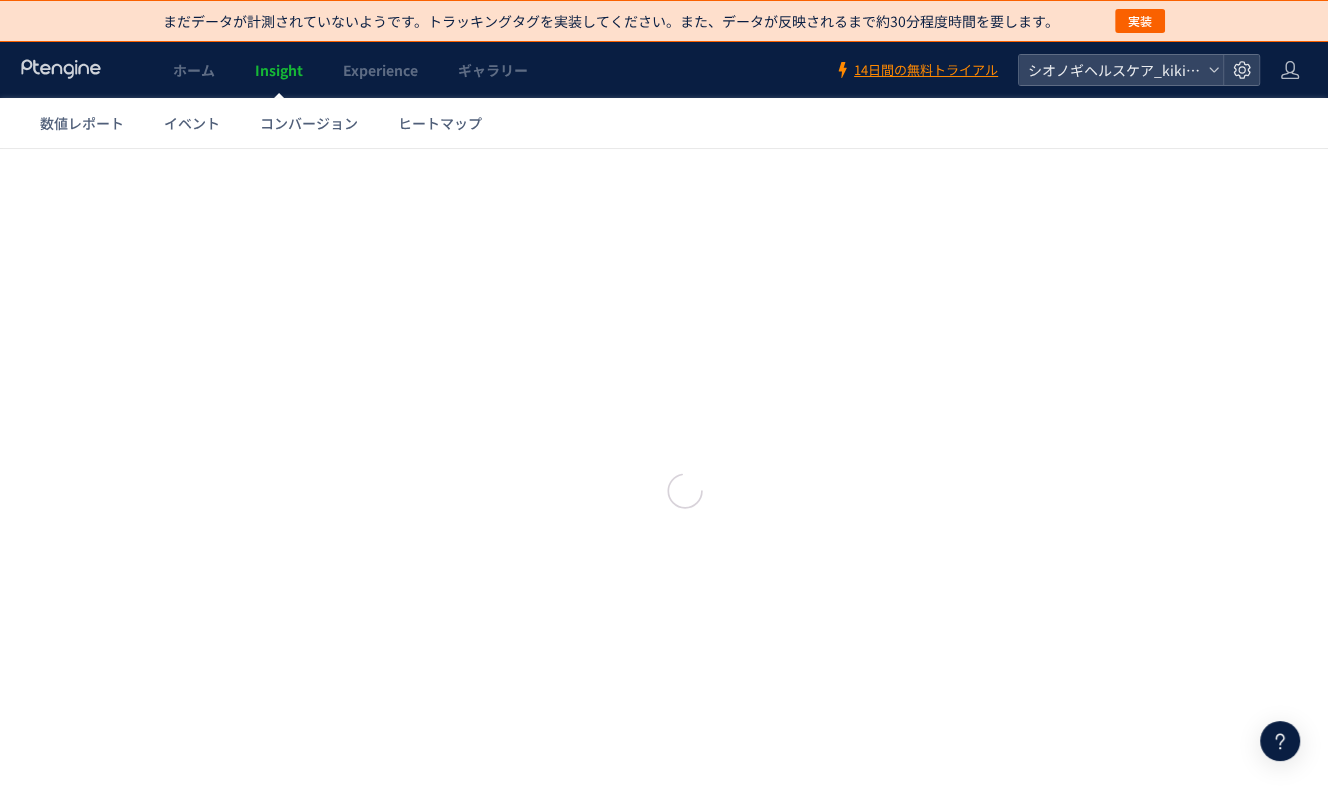 scroll, scrollTop: 0, scrollLeft: 0, axis: both 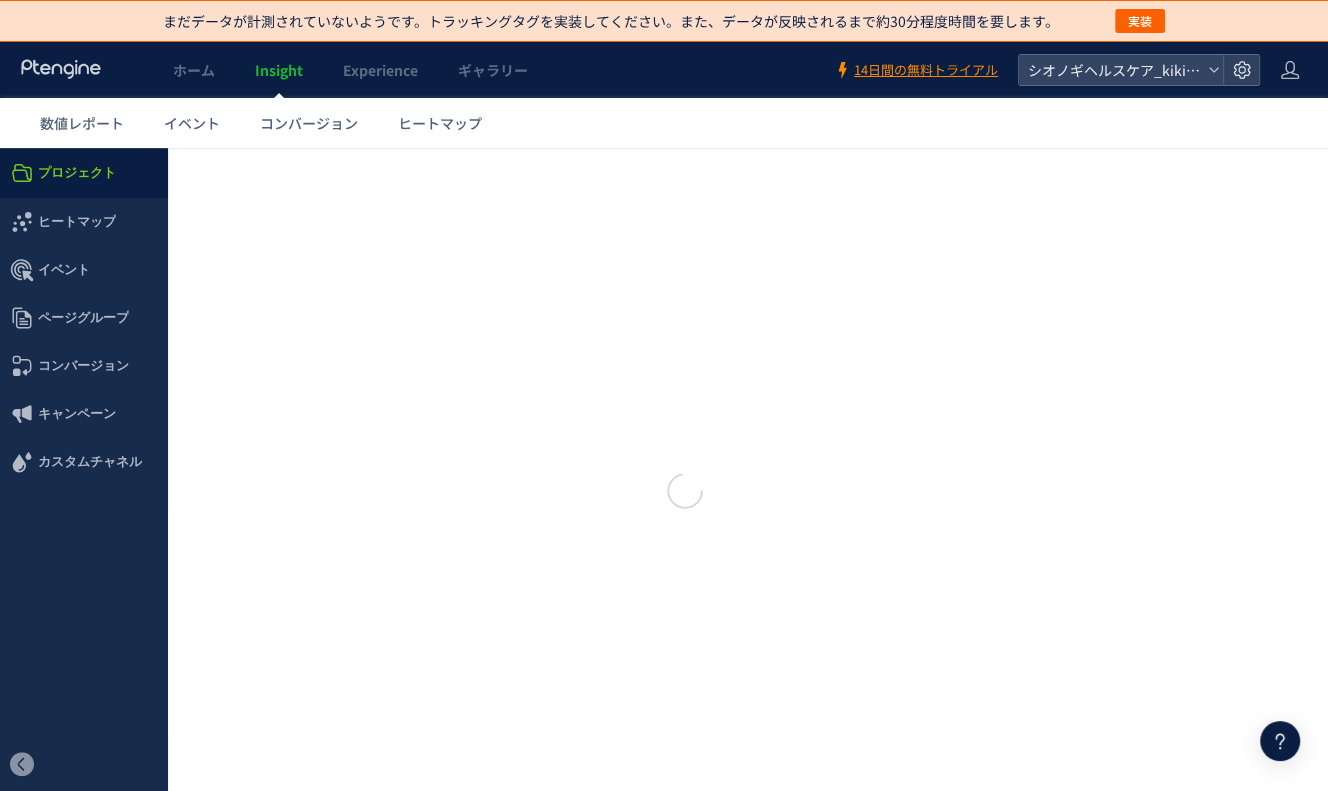 type on "**********" 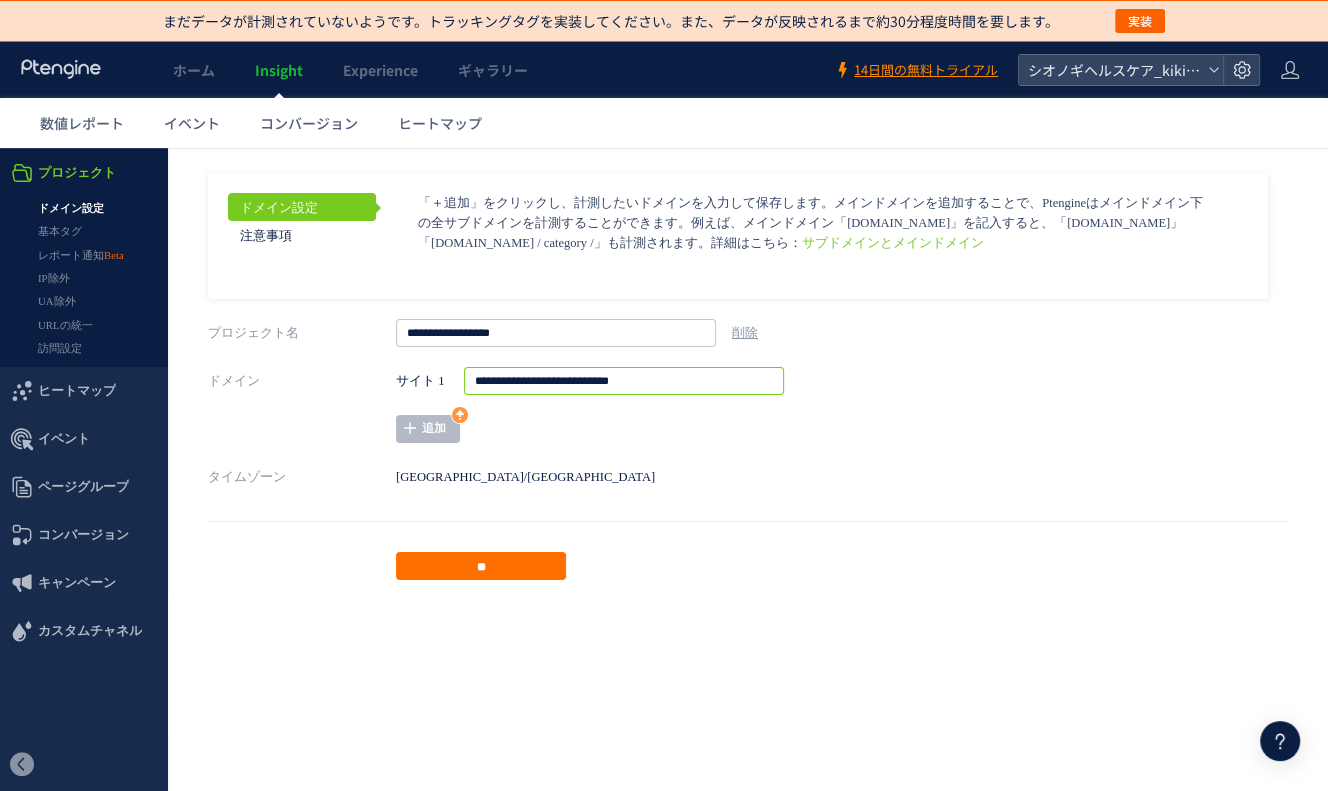 click on "**********" at bounding box center [624, 381] 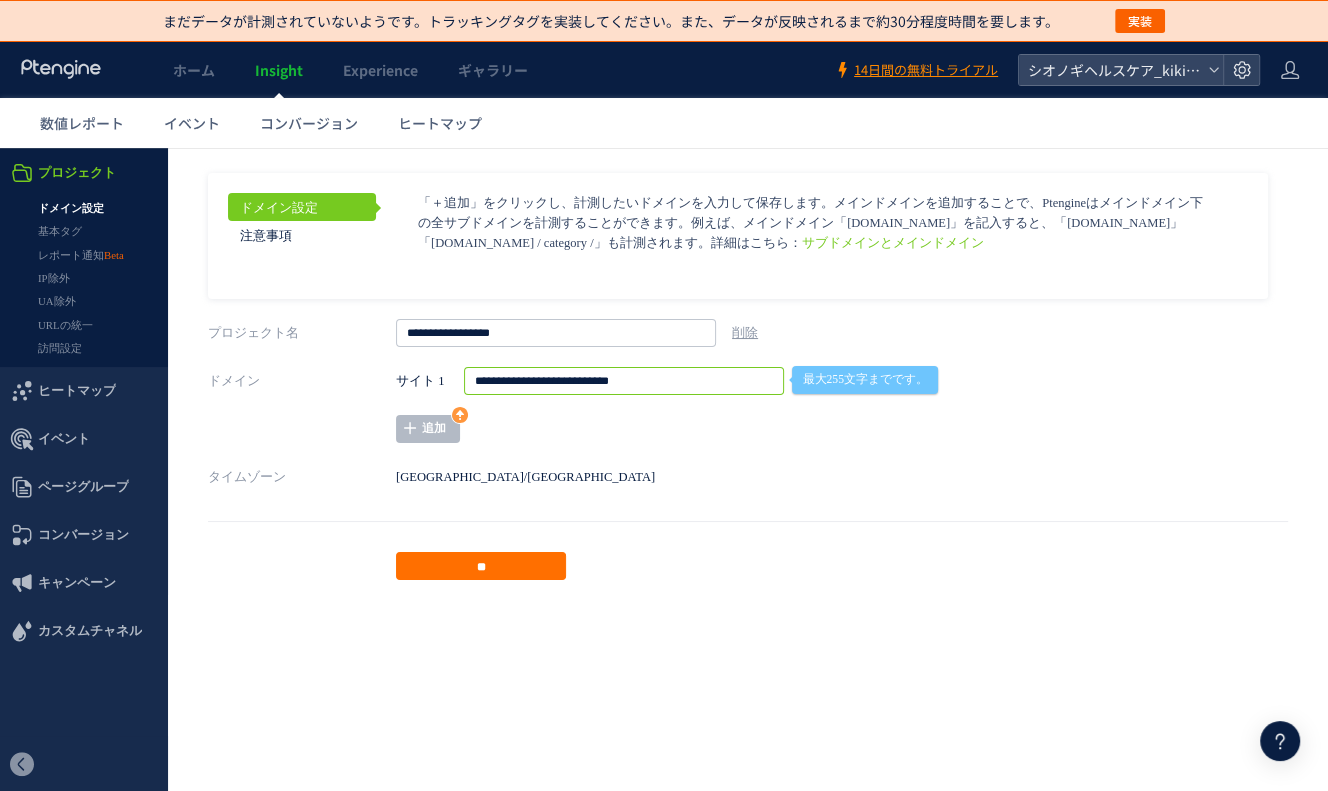 click on "**********" at bounding box center (624, 381) 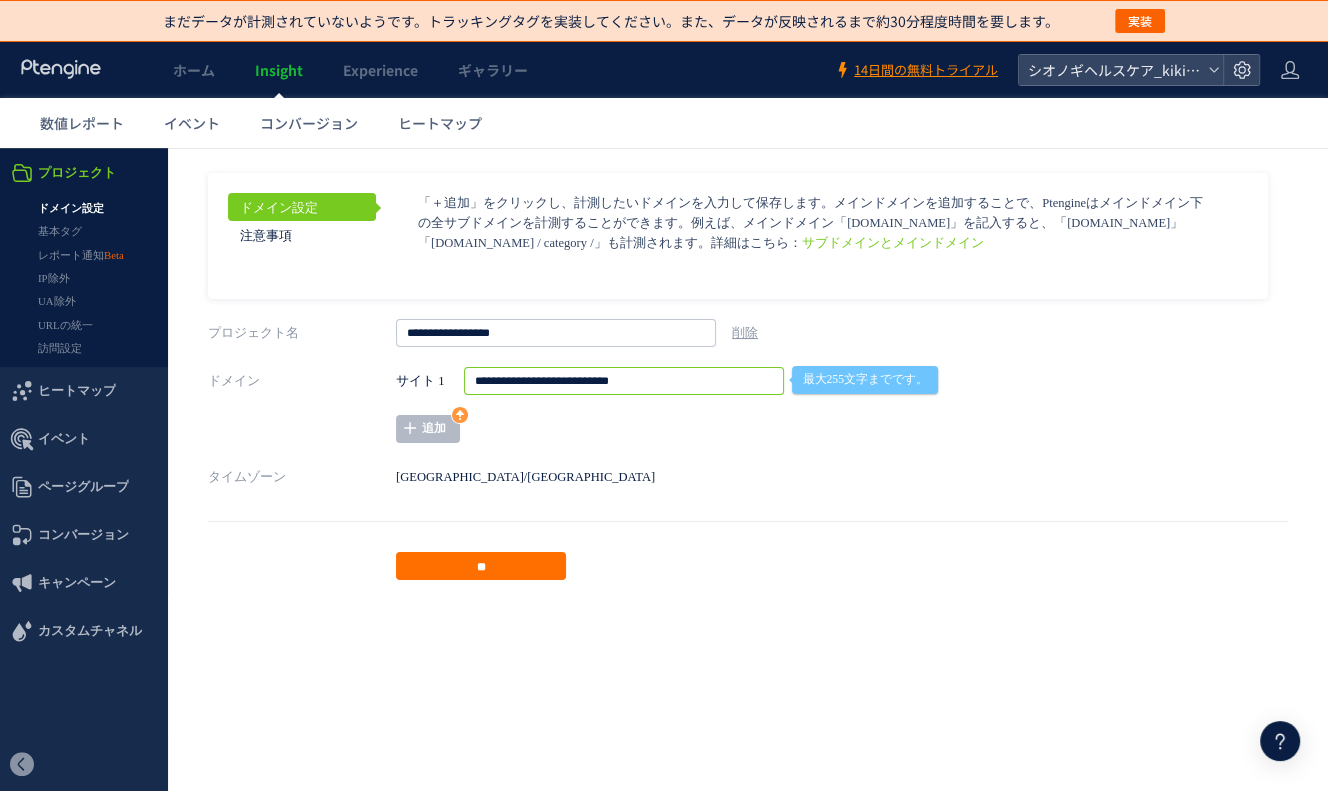 click on "**********" at bounding box center (748, 333) 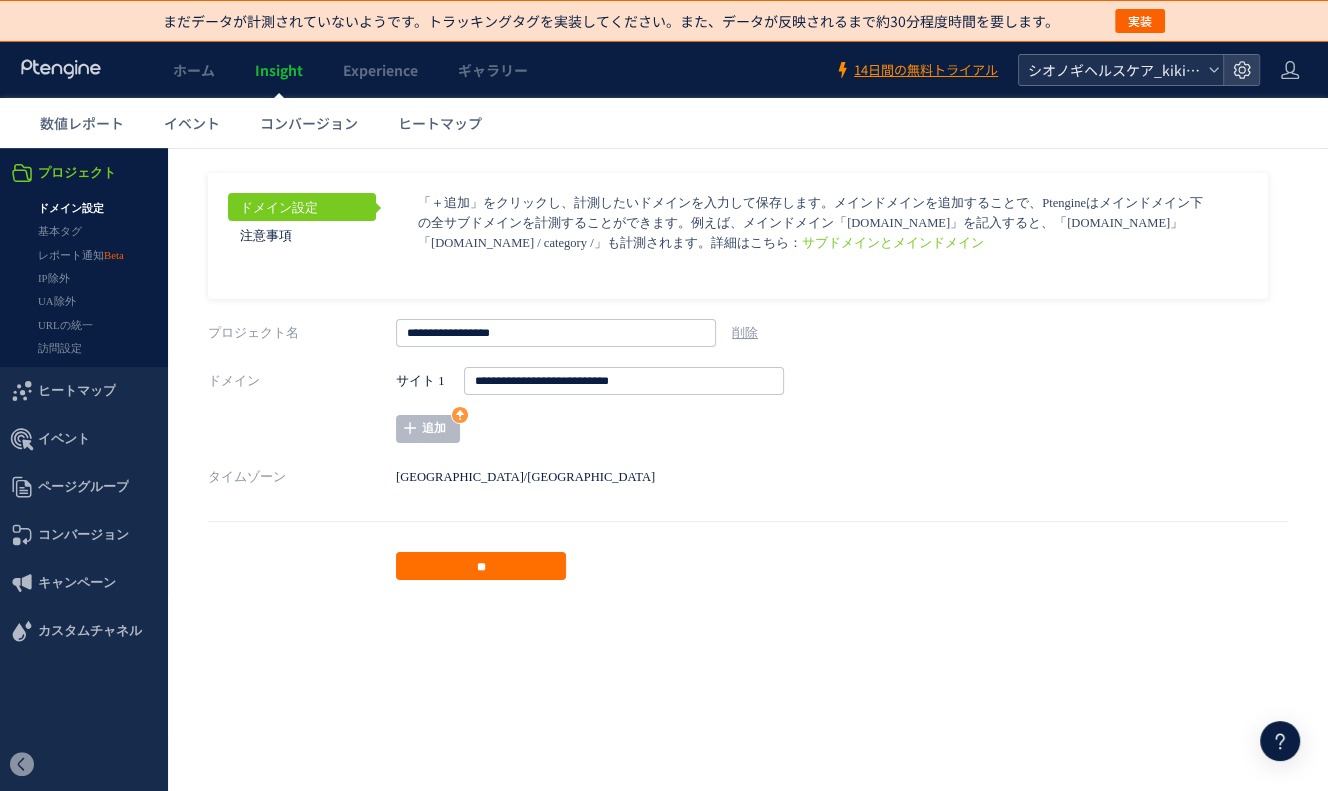 click on "シオノギヘルスケア_kikippa" at bounding box center [1111, 70] 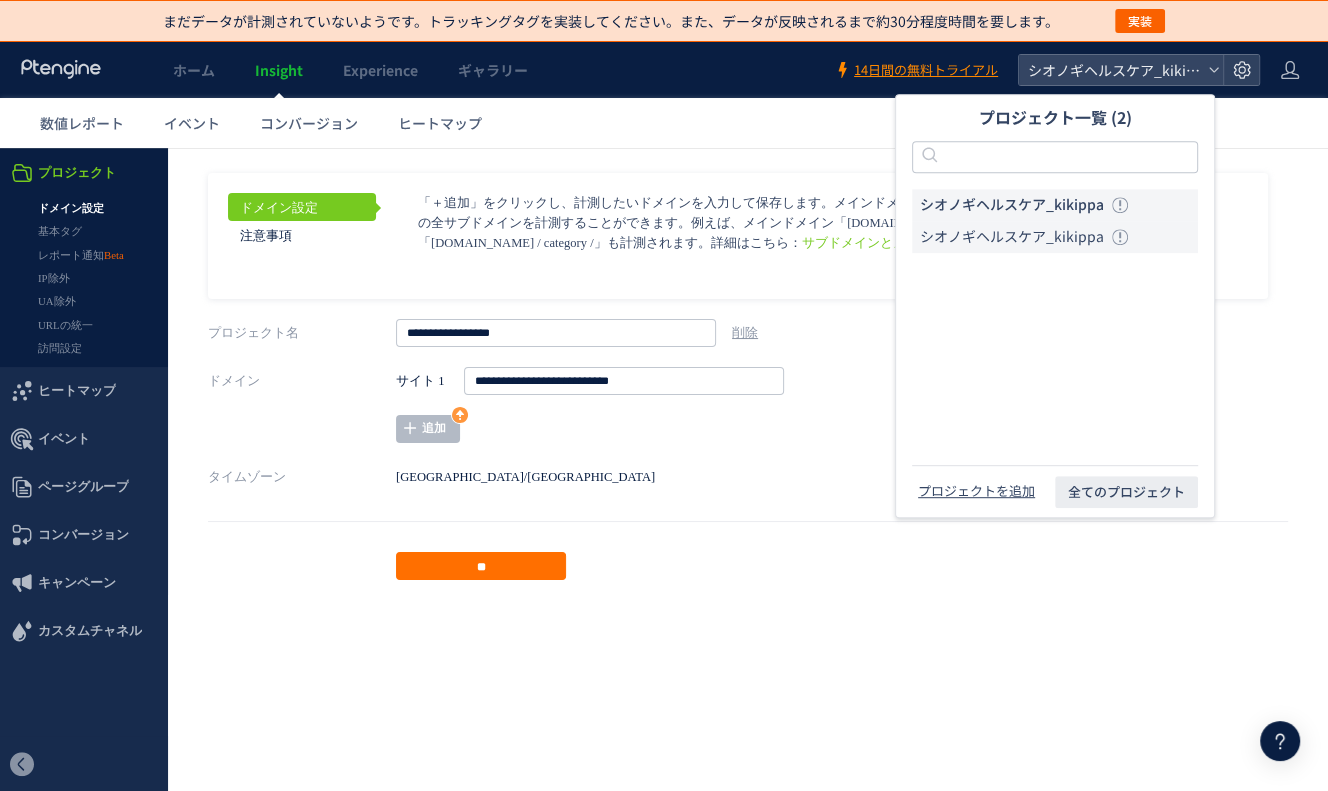 click on "シオノギヘルスケア_kikippa" 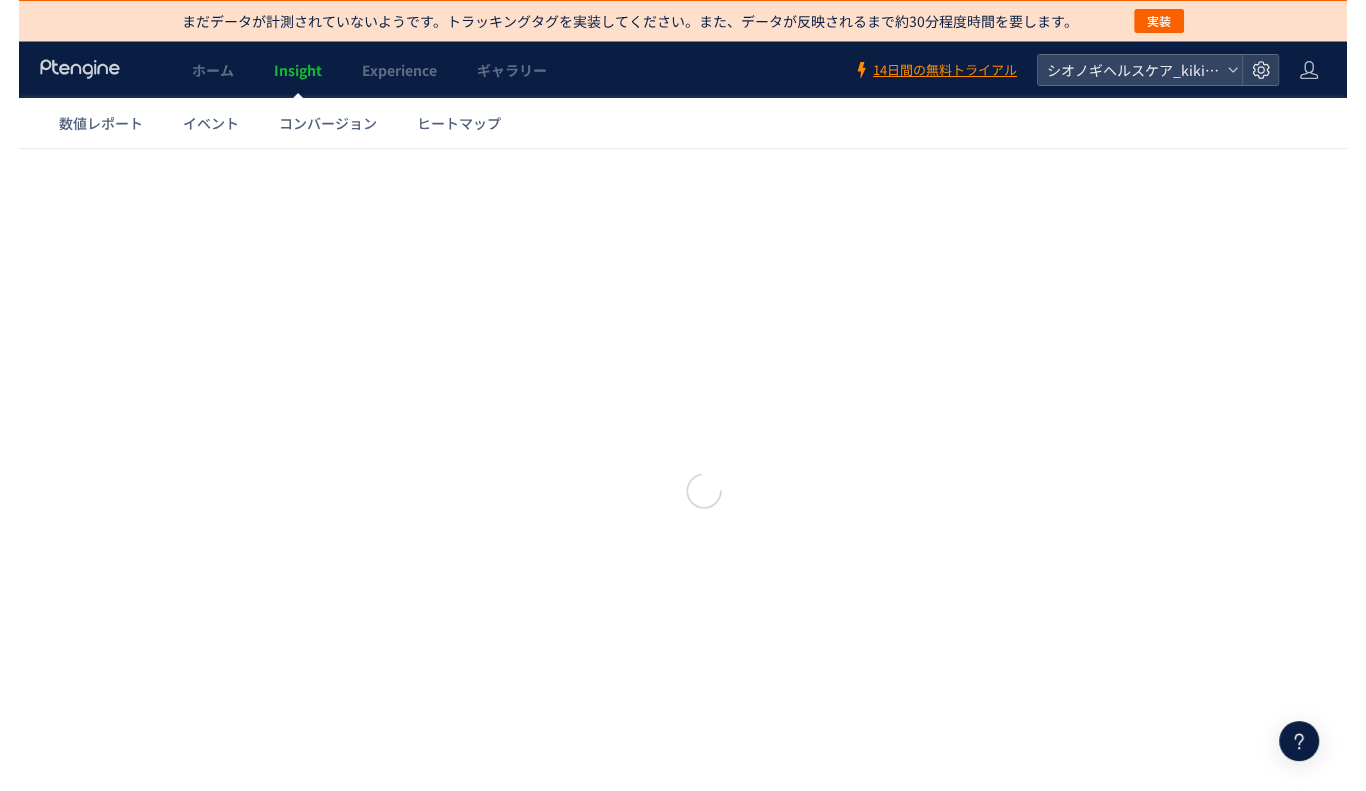 scroll, scrollTop: 0, scrollLeft: 0, axis: both 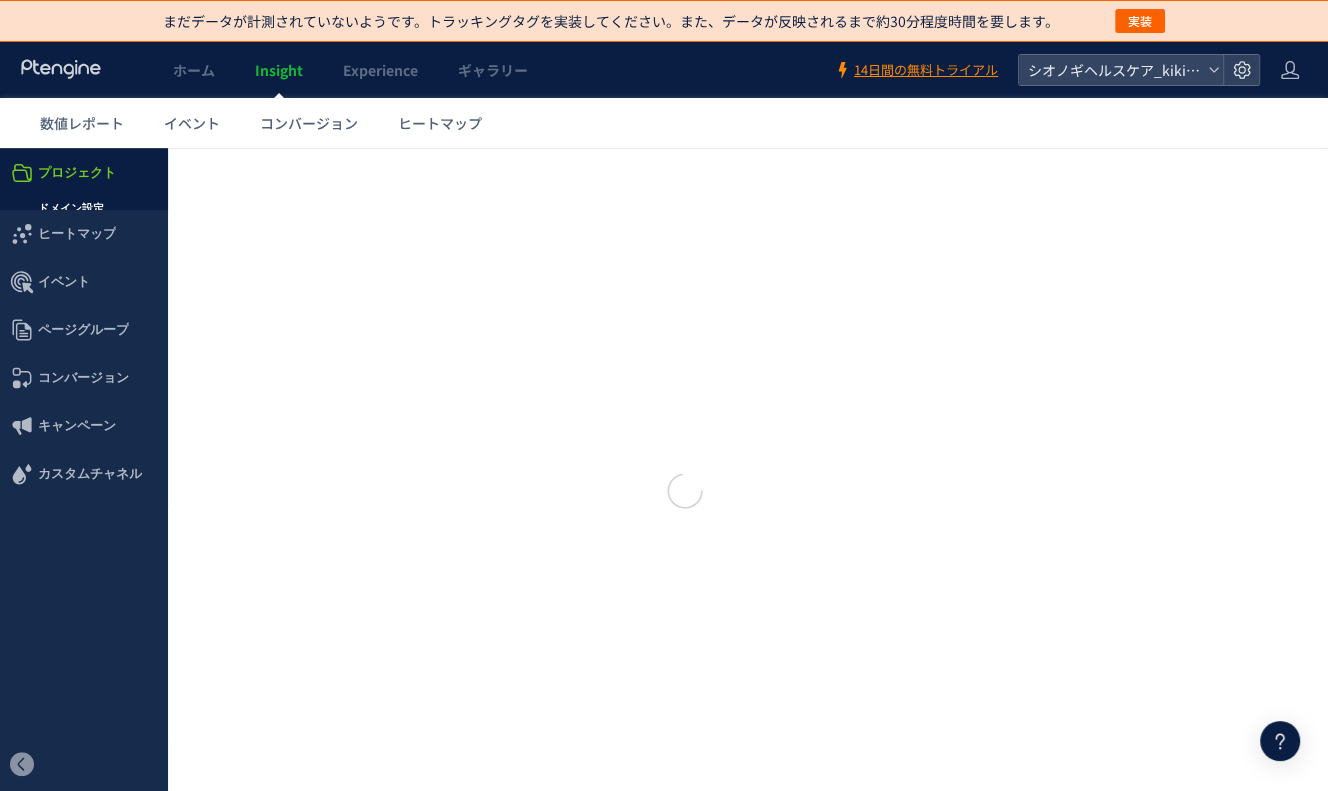 type on "**********" 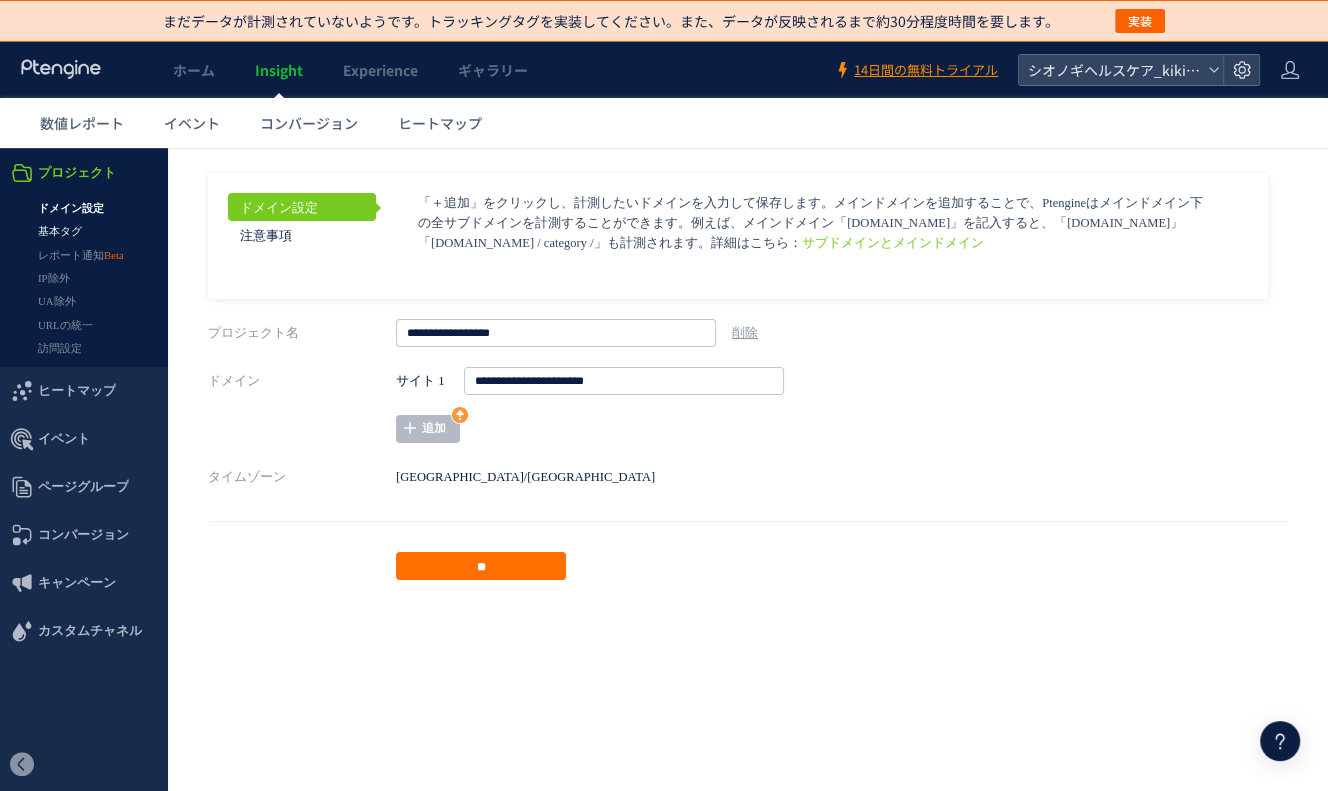 click on "基本タグ" at bounding box center (84, 231) 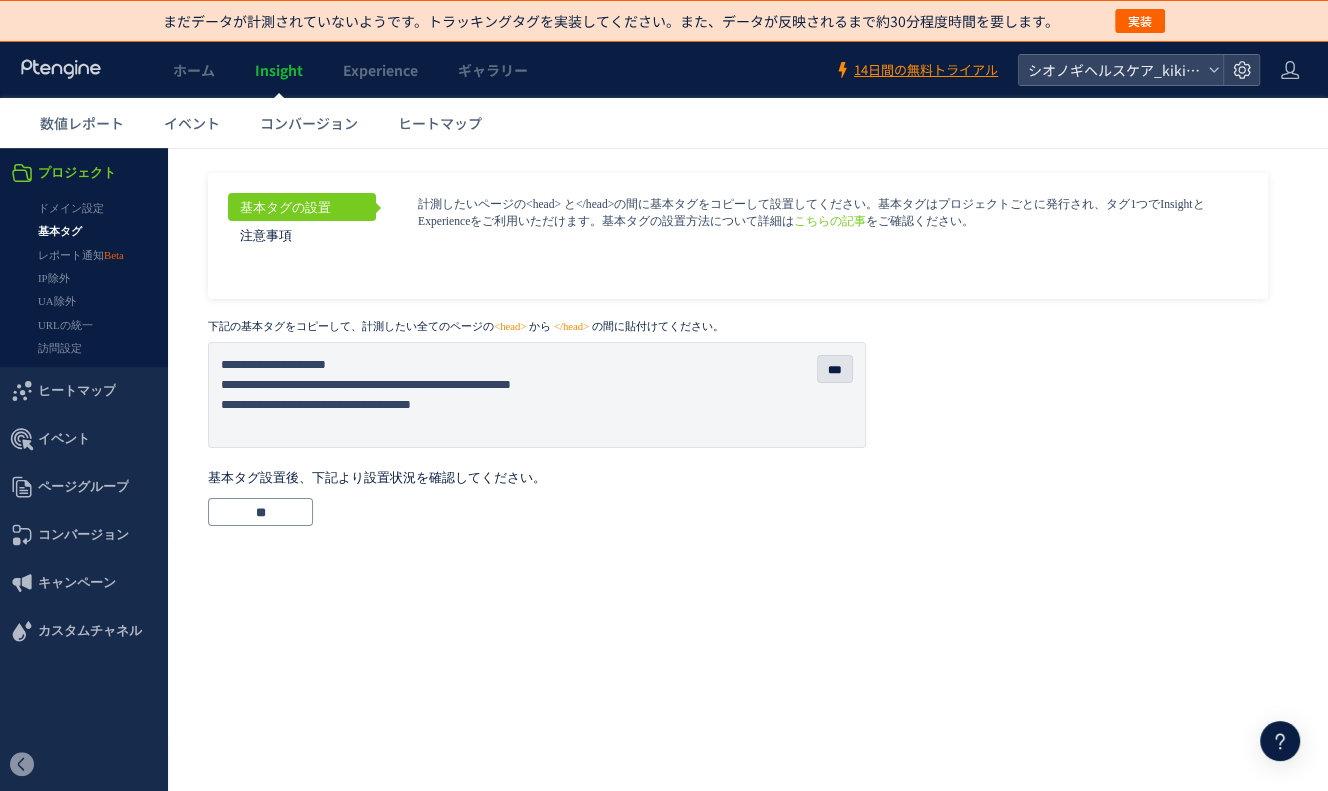 click on "**********" at bounding box center [537, 395] 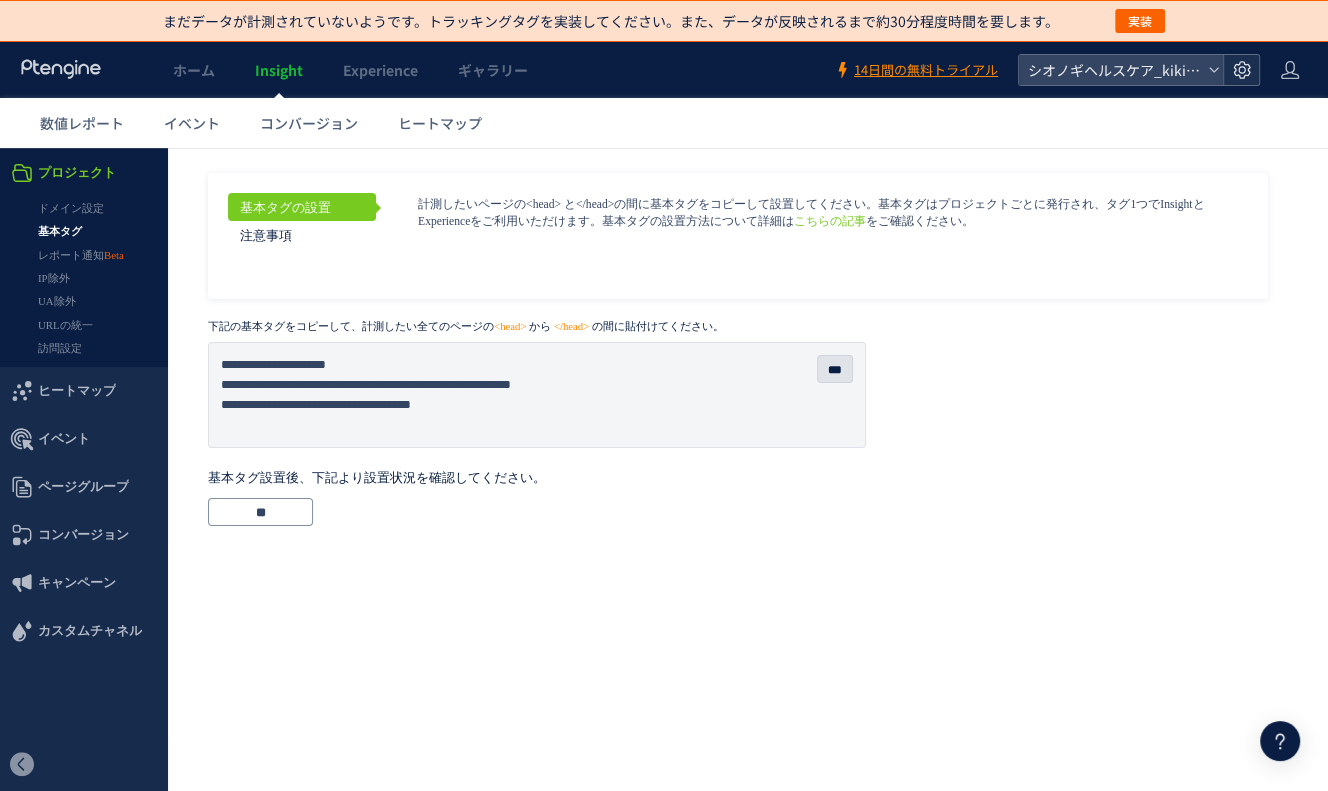 click 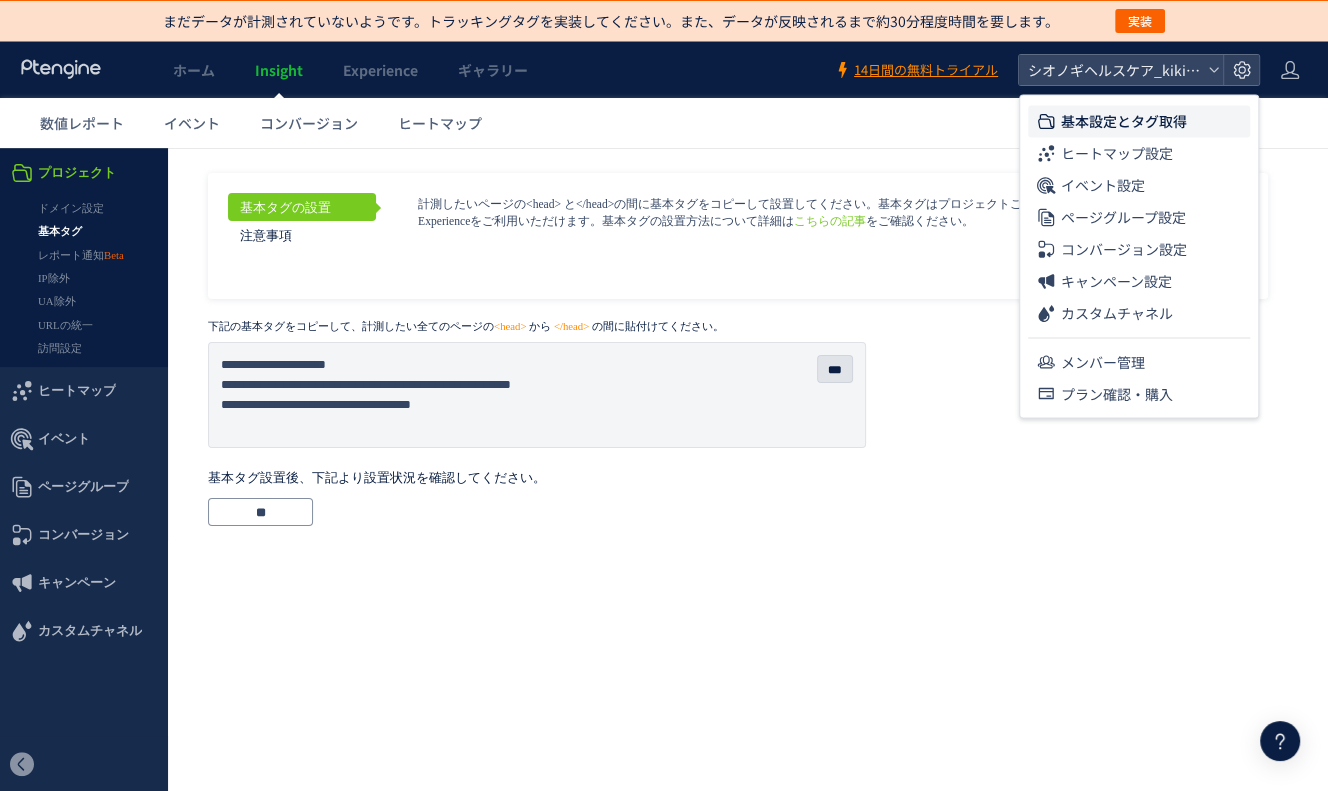 click on "数値レポート イベント コンバージョン ヒートマップ" at bounding box center [674, 123] 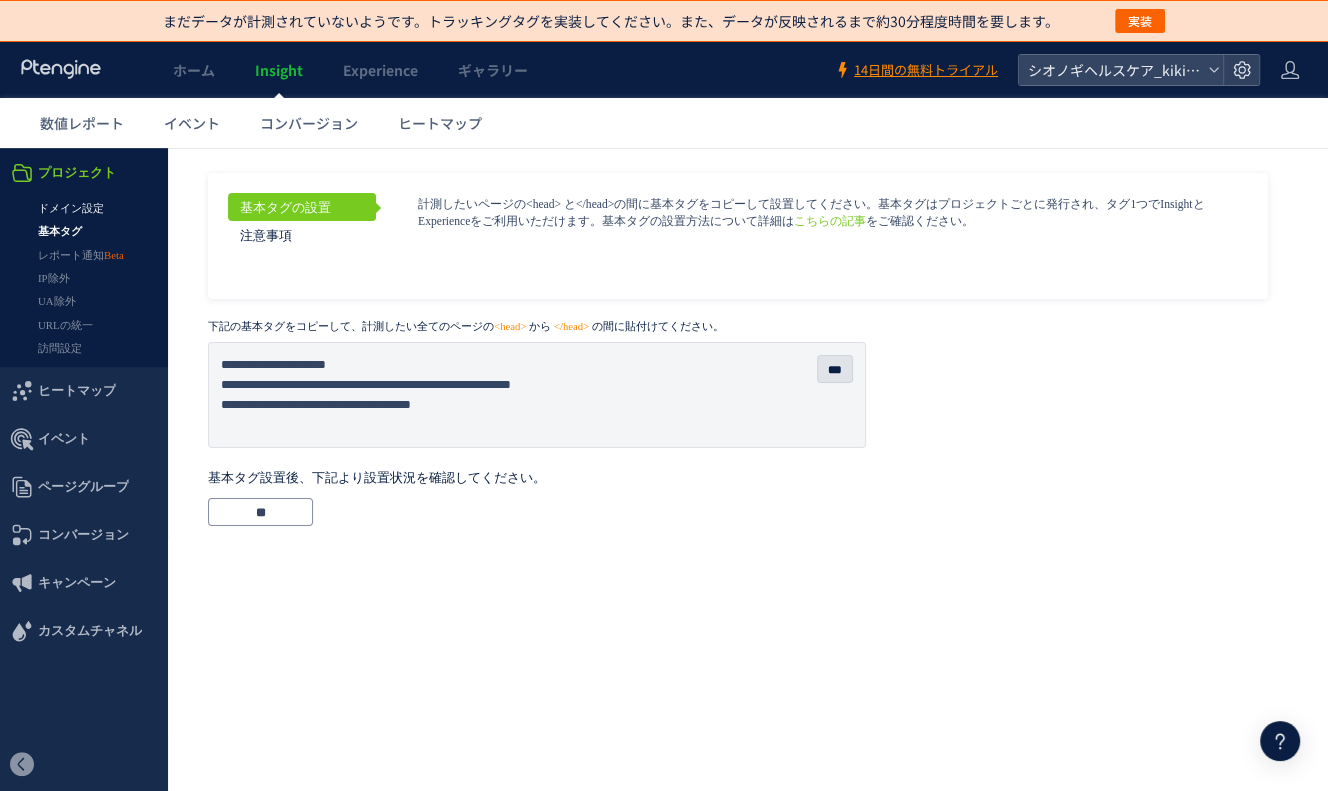 click on "ドメイン設定" at bounding box center (84, 208) 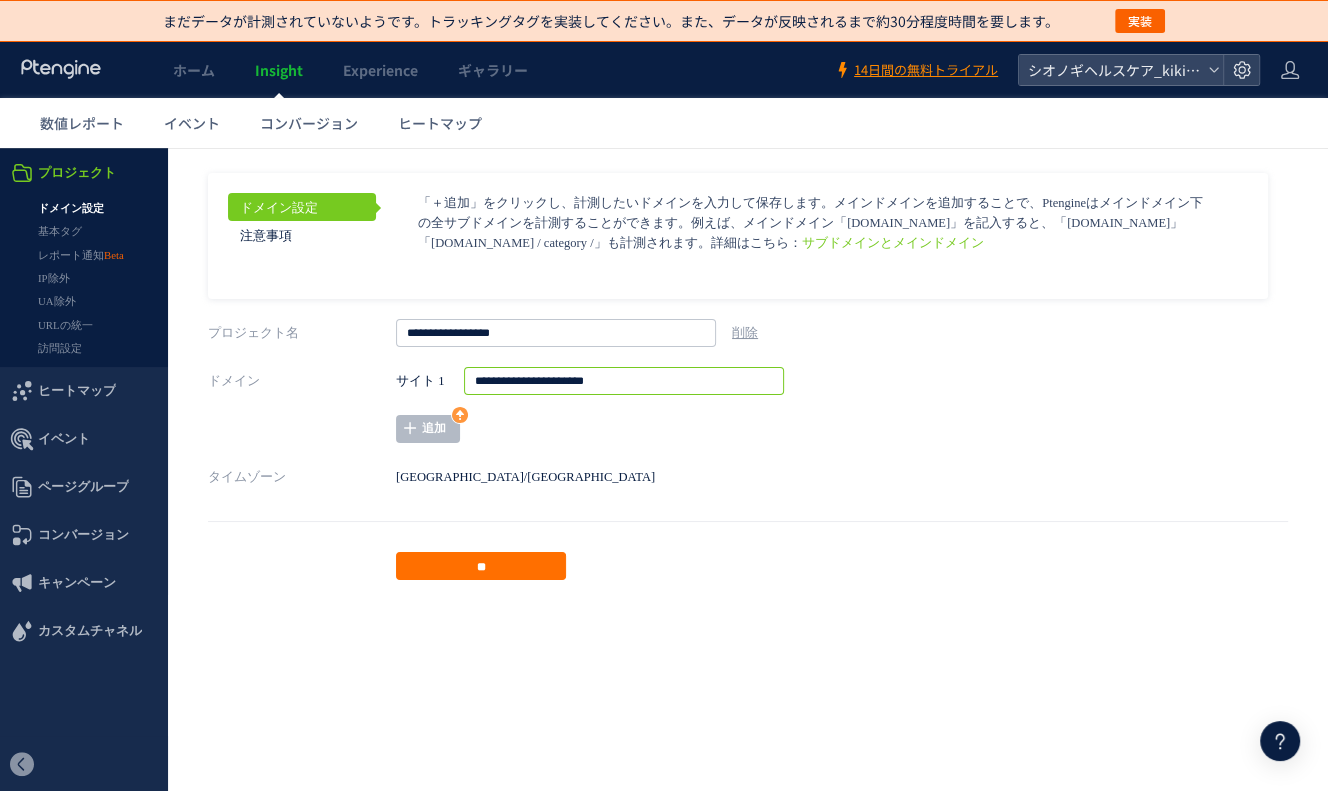 click on "**********" at bounding box center [624, 381] 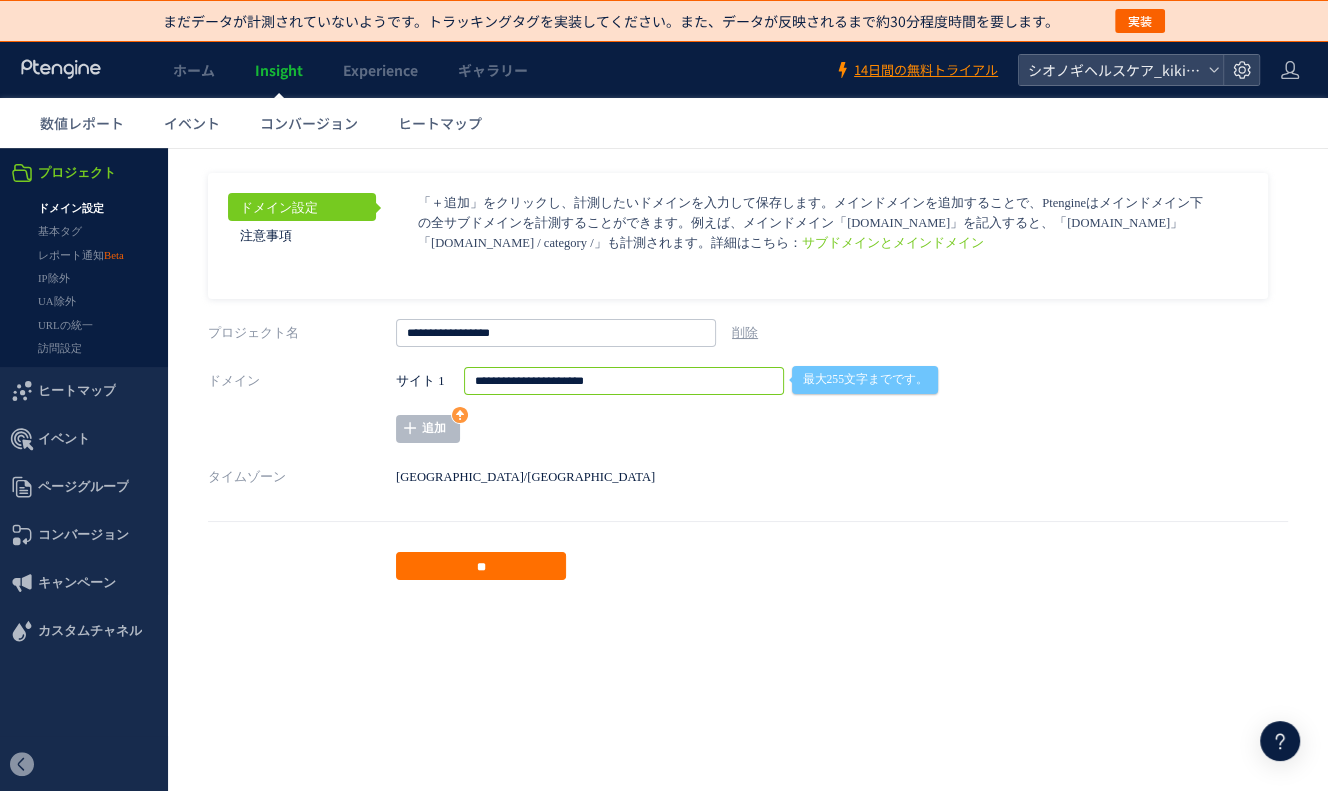 click on "**********" at bounding box center (624, 381) 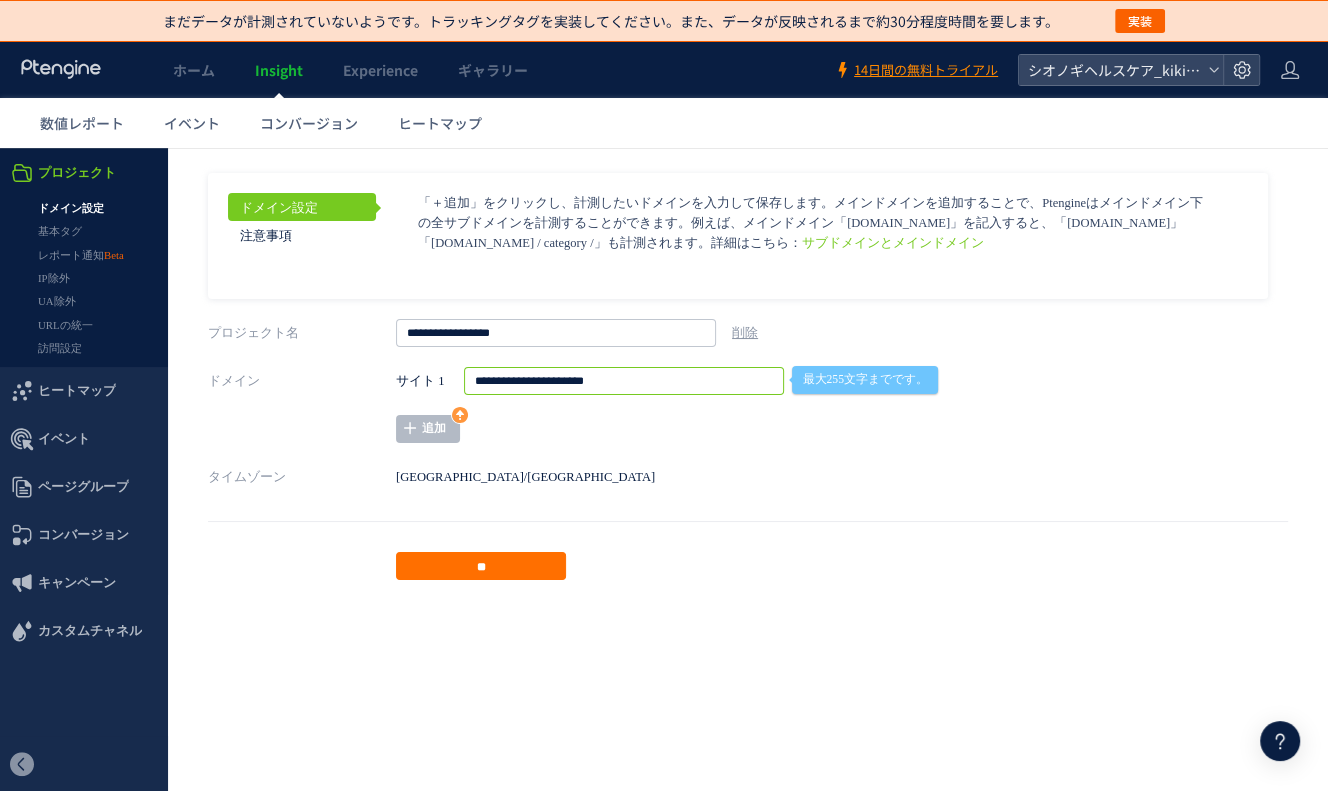 click on "タイムゾーン
Asia/Tokyo" at bounding box center (748, 477) 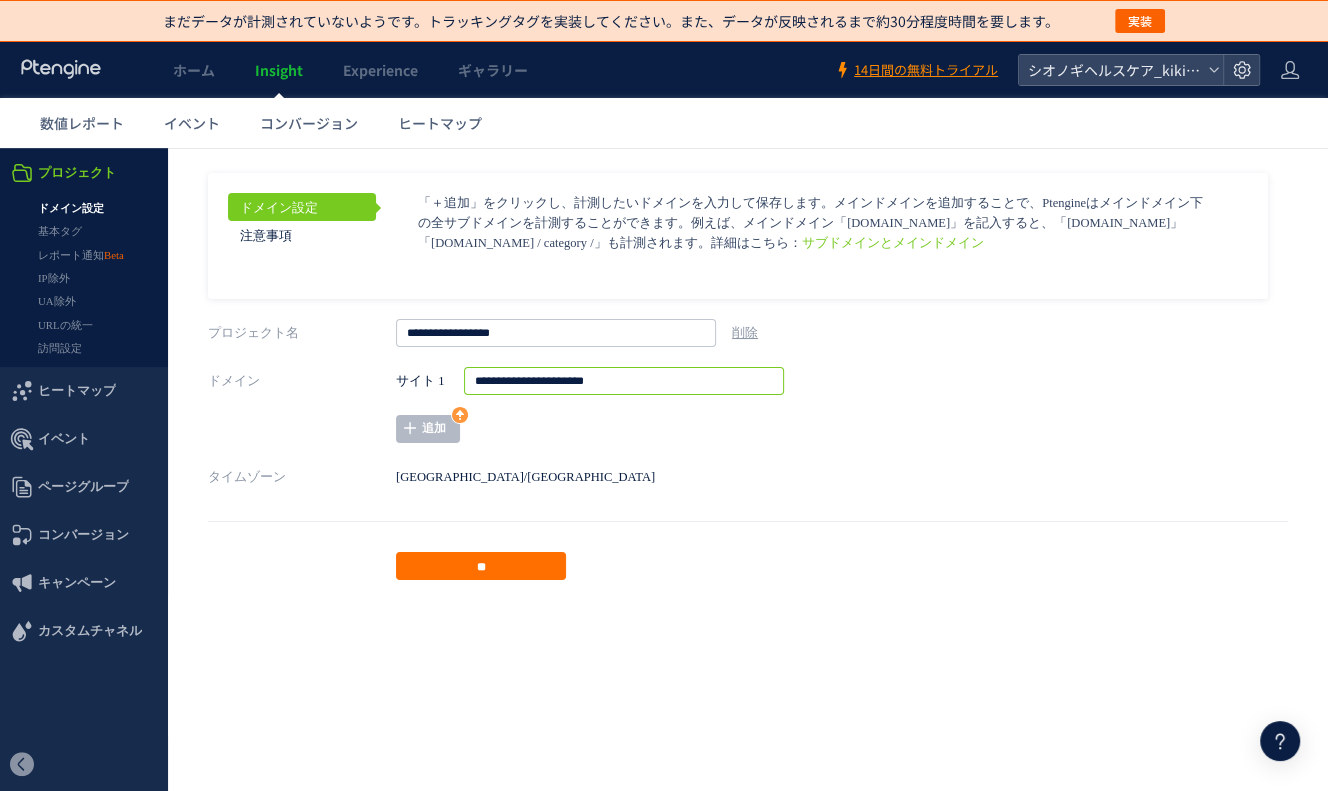 click on "**********" at bounding box center (624, 381) 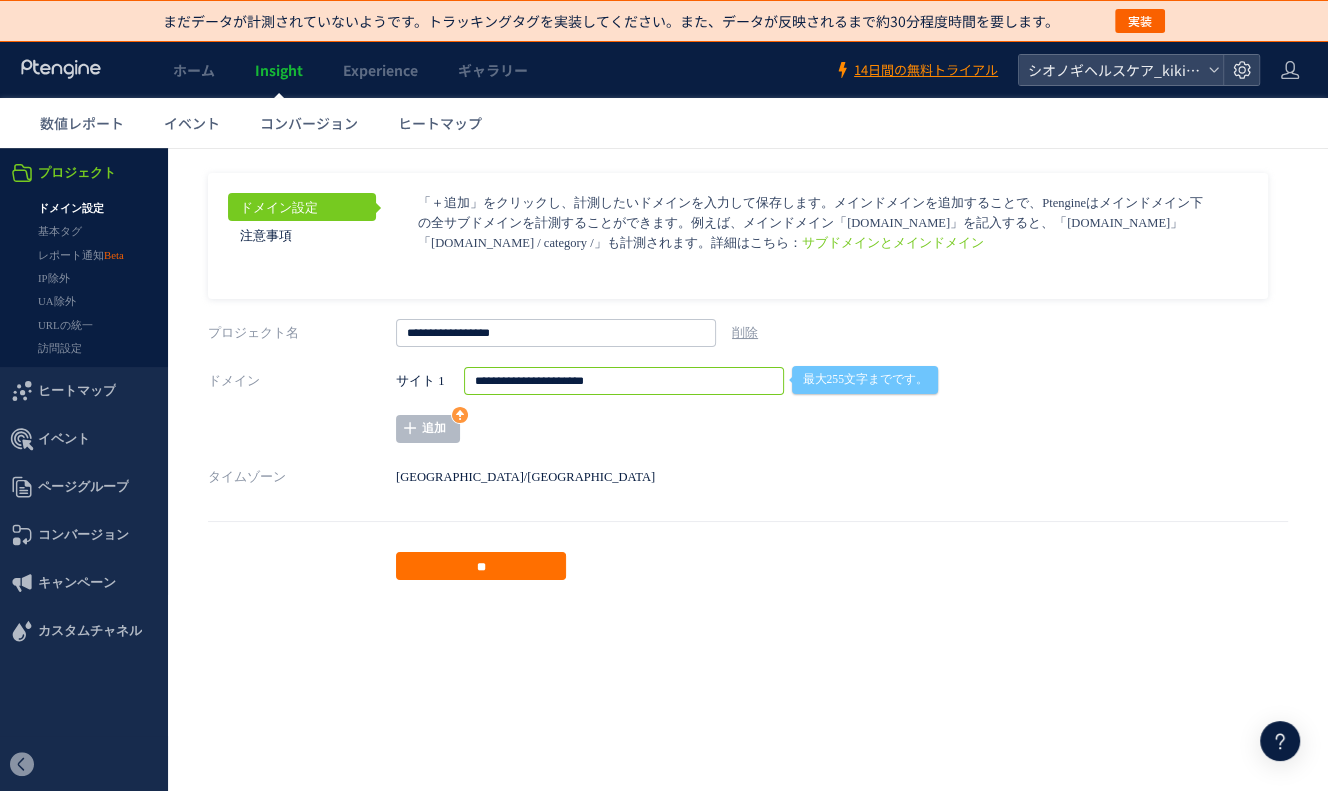 click on "**********" at bounding box center (624, 381) 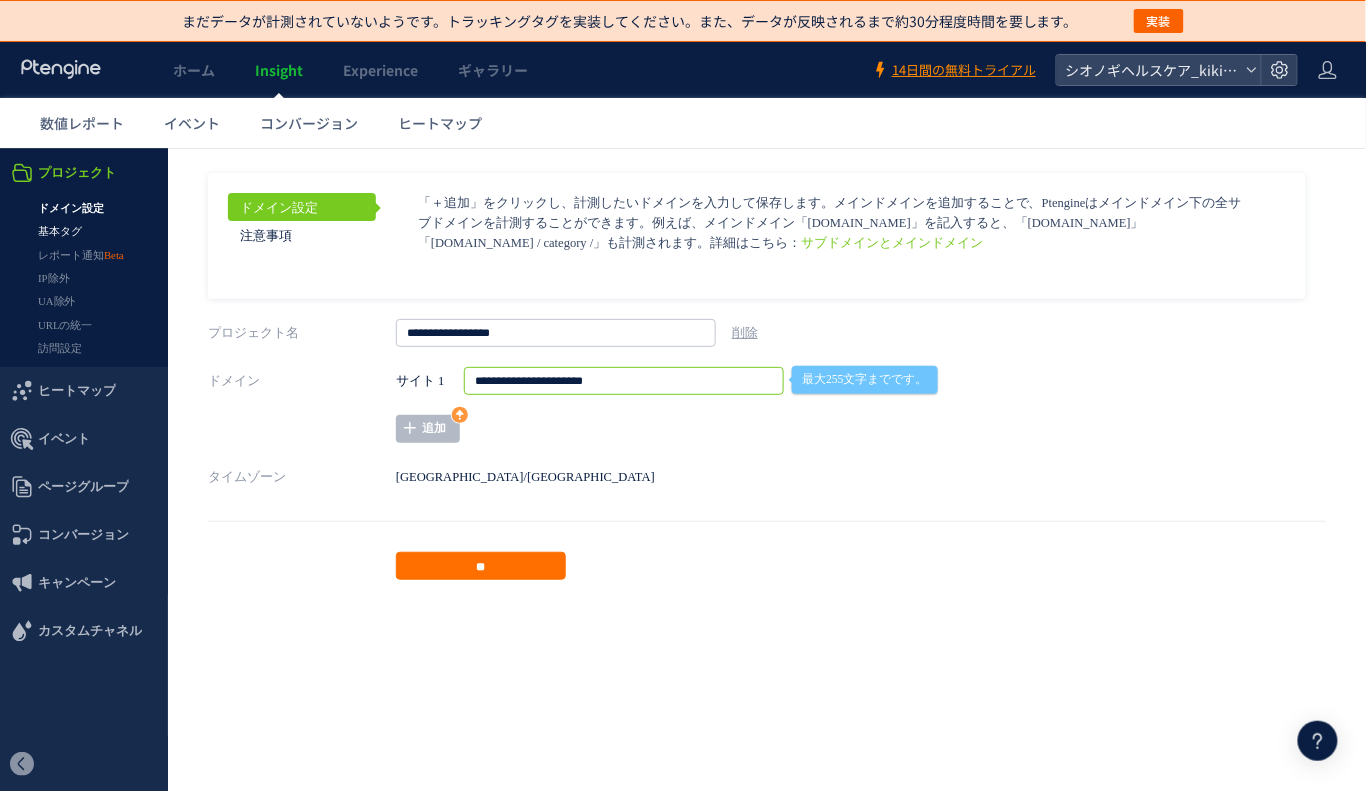 click on "基本タグ" at bounding box center (84, 230) 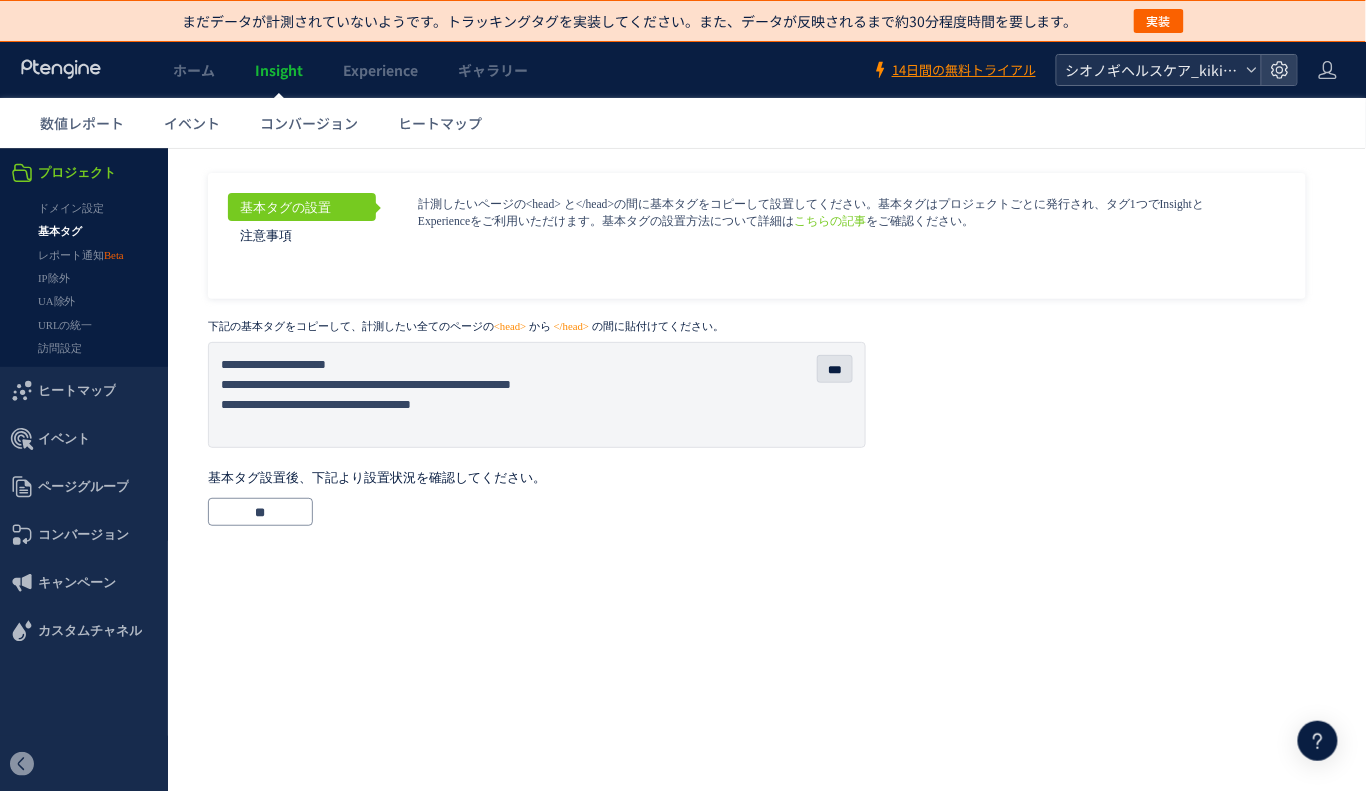 click on "シオノギヘルスケア_kikippa" at bounding box center (1149, 70) 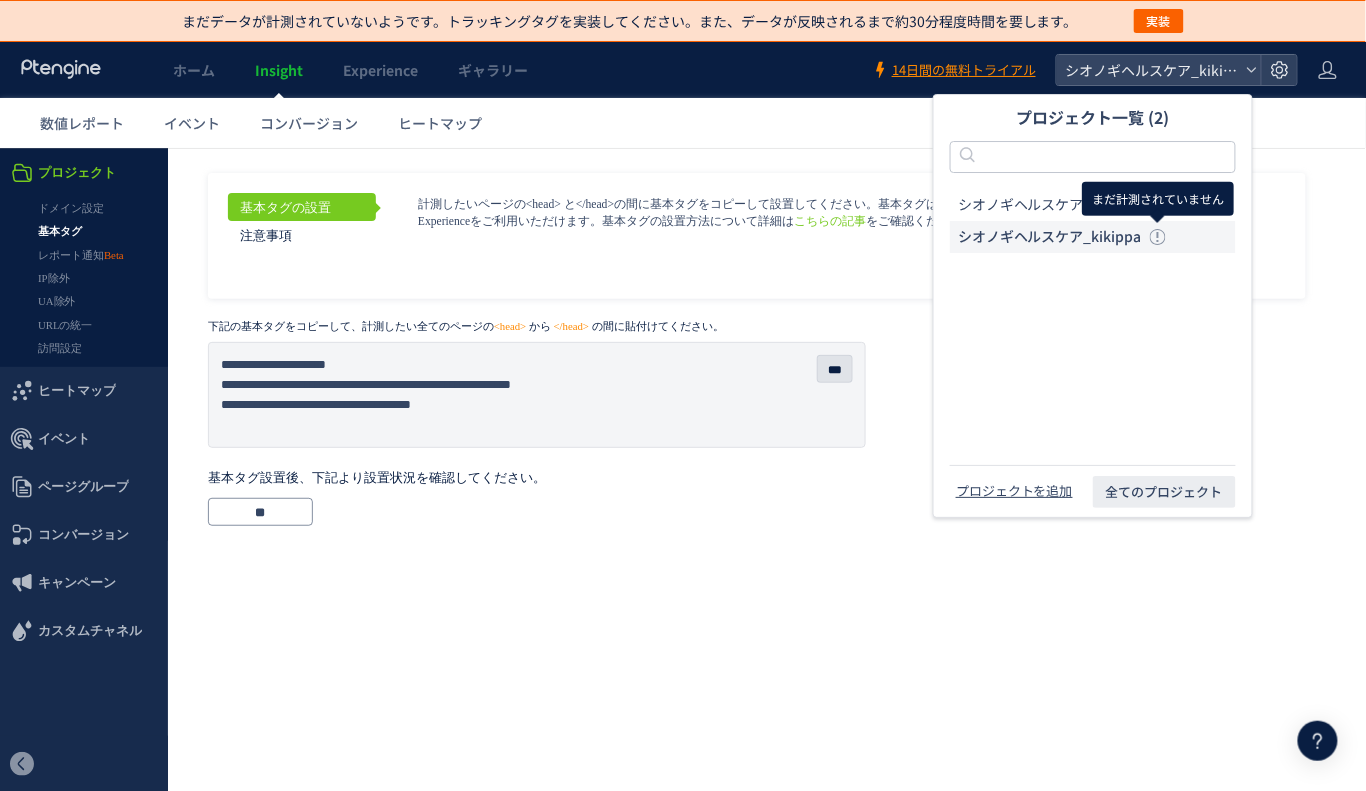 click on "まだ計測されていません" 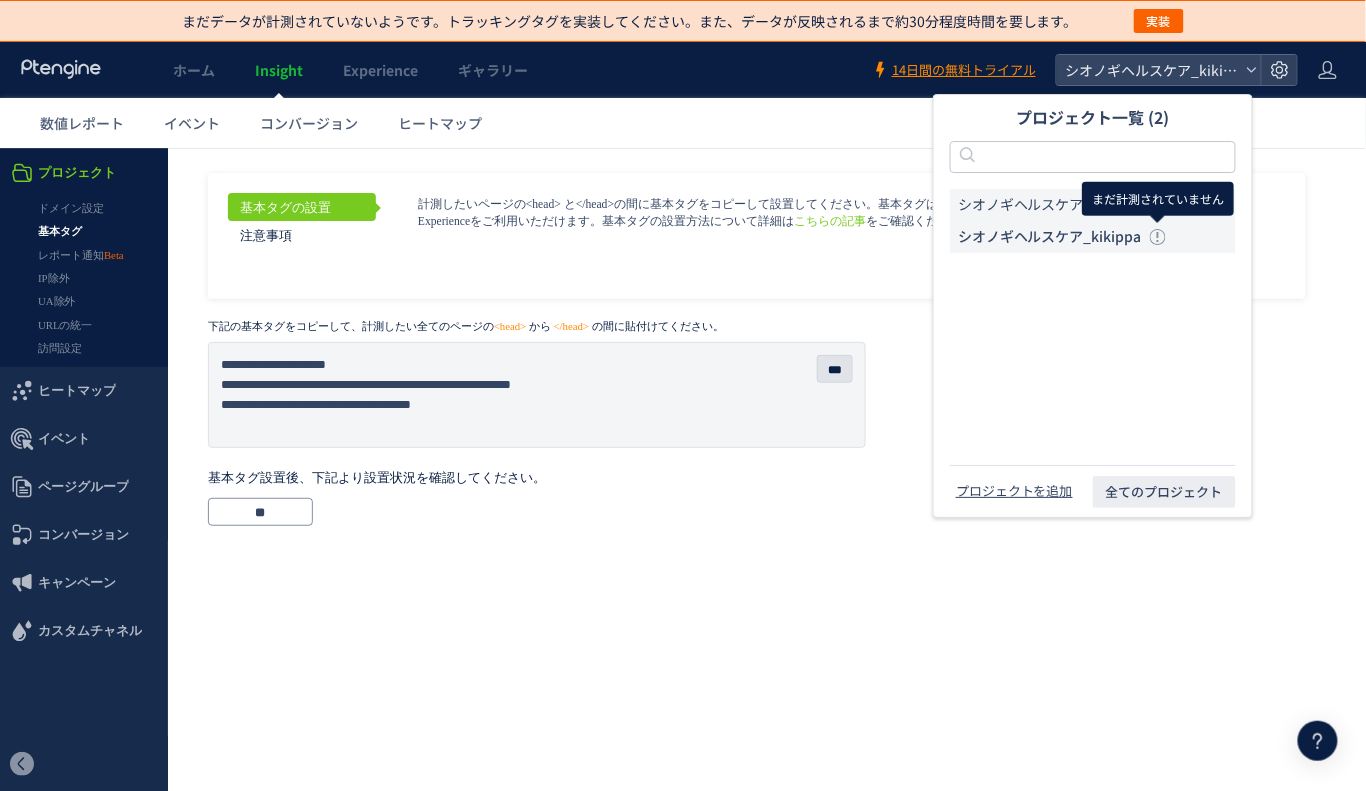 click on "シオノギヘルスケア_kikippa" at bounding box center [1050, 205] 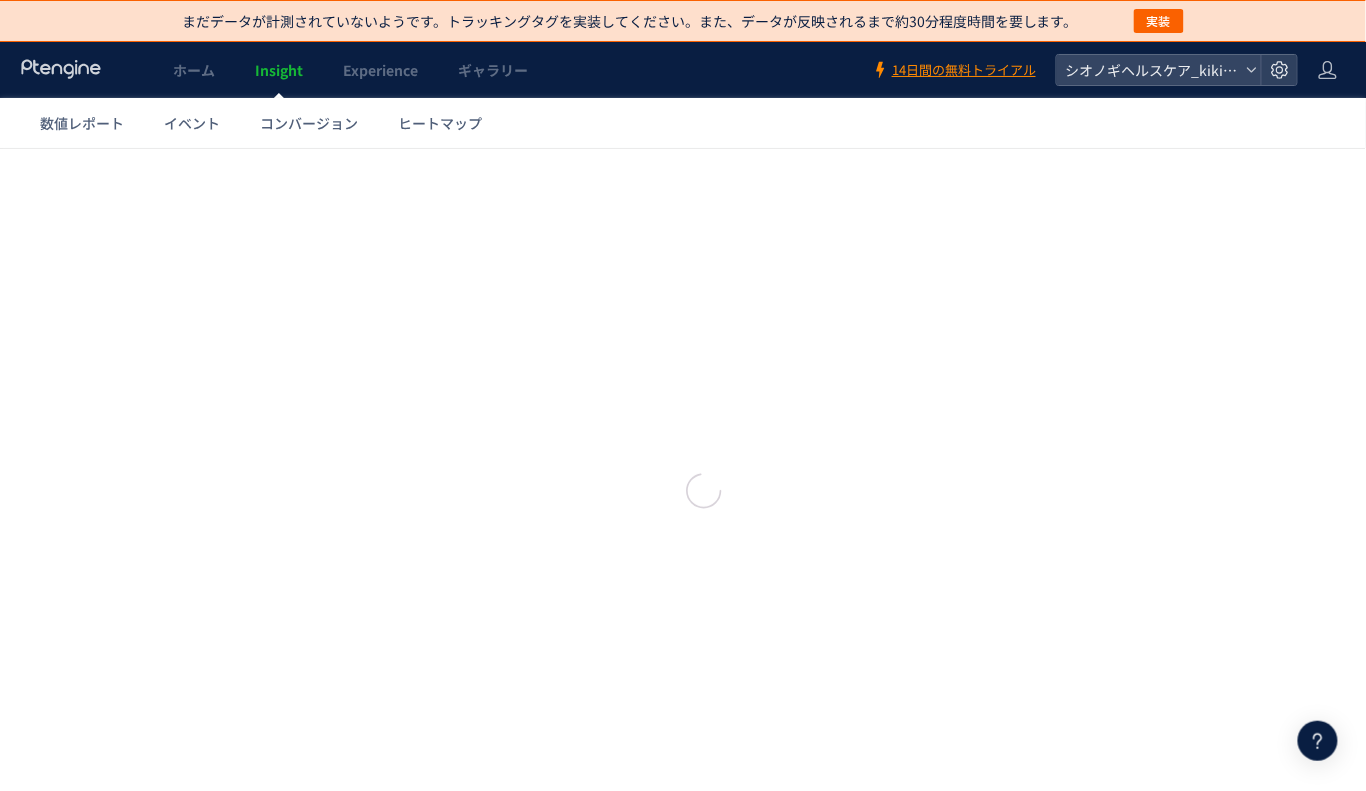 scroll, scrollTop: 0, scrollLeft: 0, axis: both 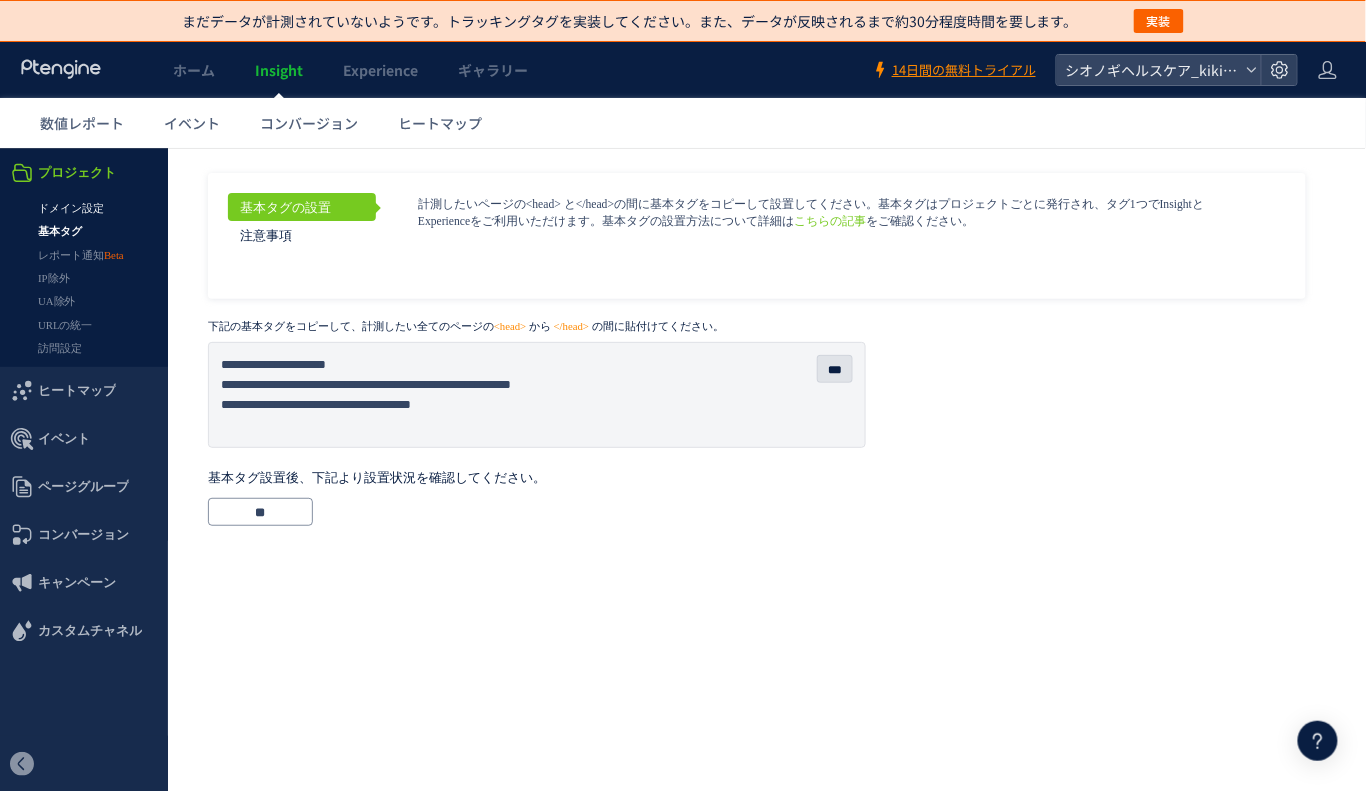 click on "ドメイン設定" at bounding box center [84, 207] 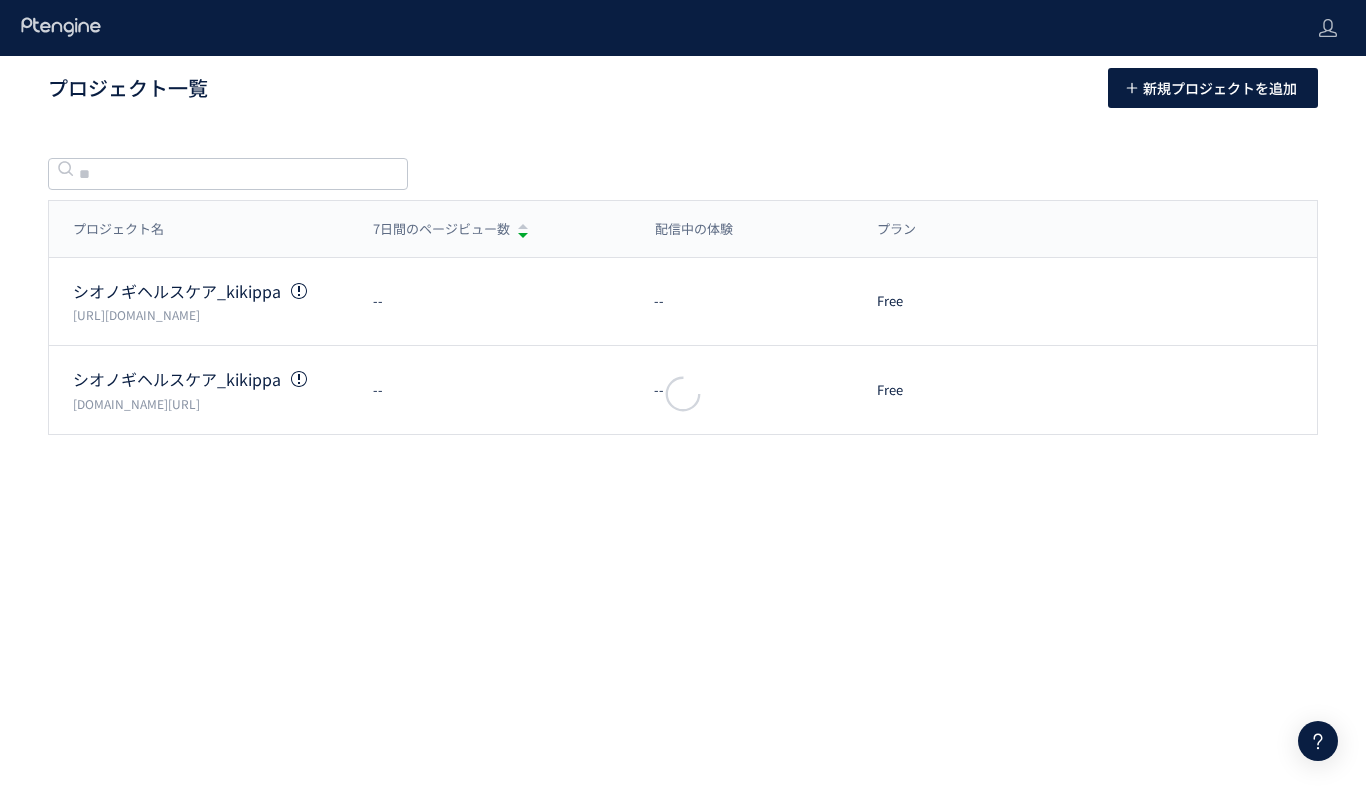 scroll, scrollTop: 0, scrollLeft: 0, axis: both 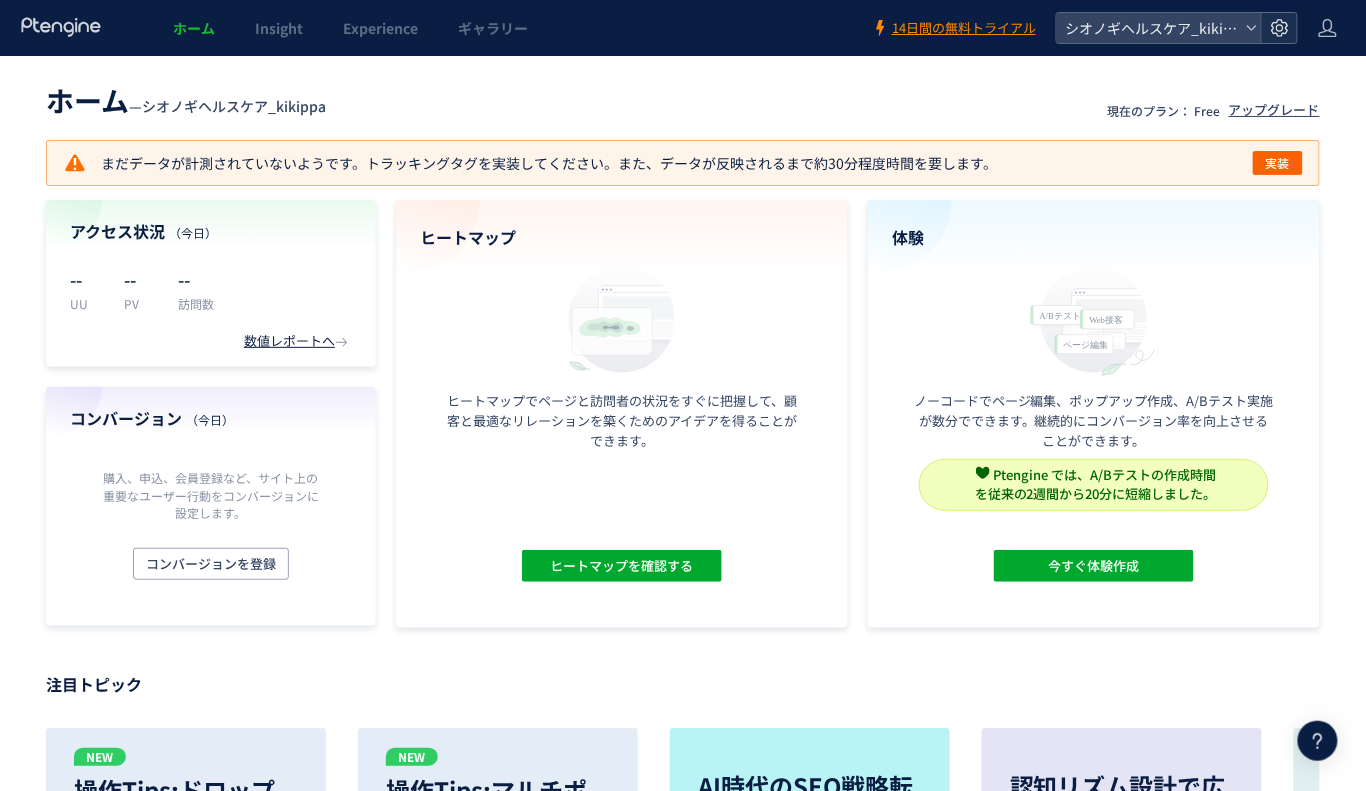 click 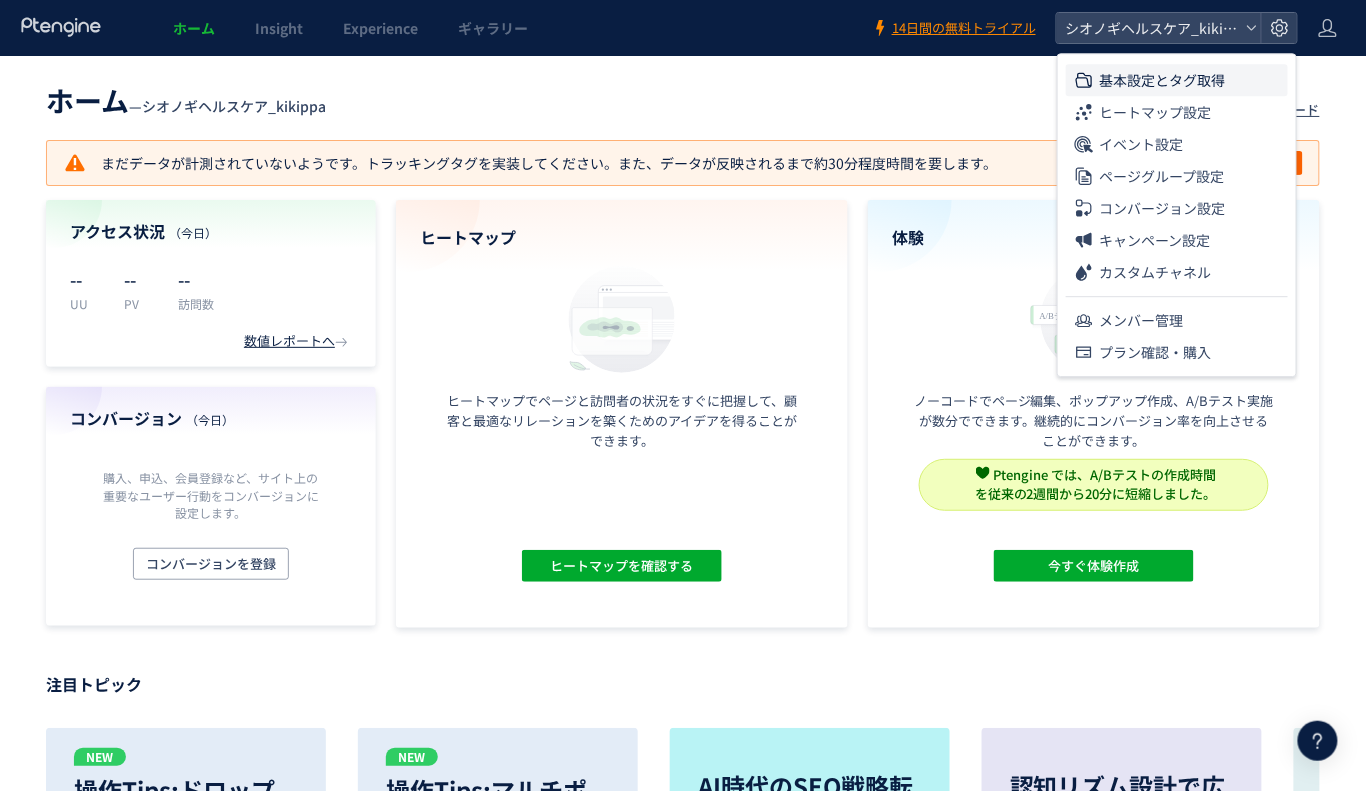click on "基本設定とタグ取得" 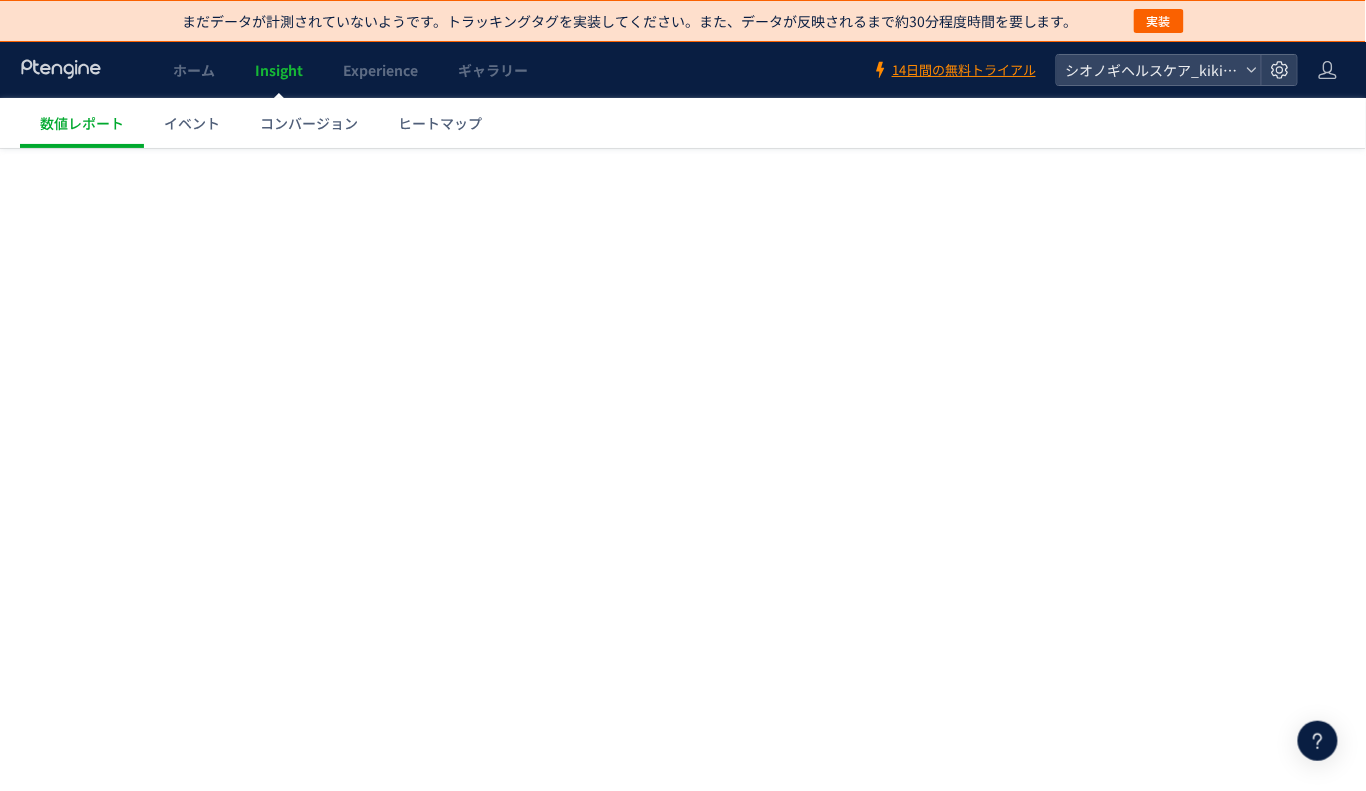 scroll, scrollTop: 0, scrollLeft: 0, axis: both 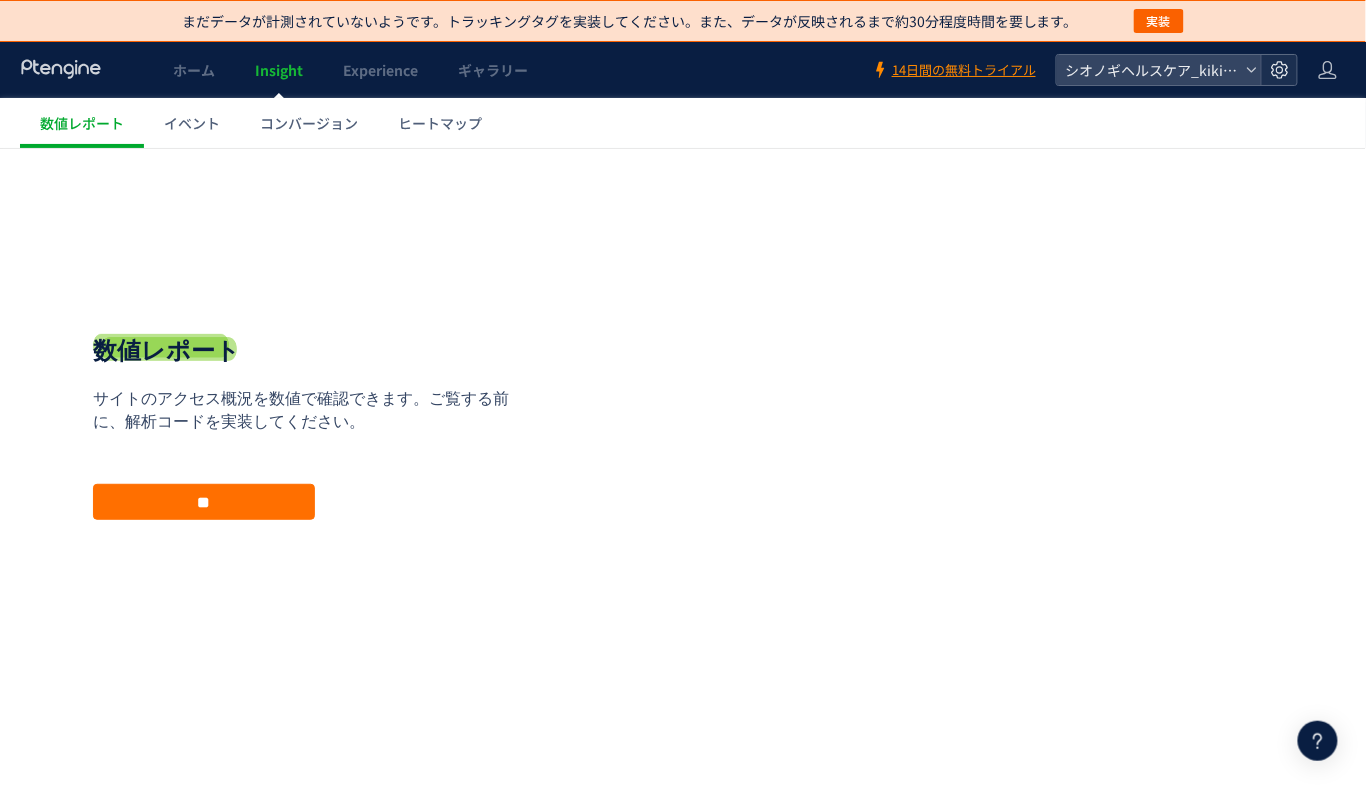 click 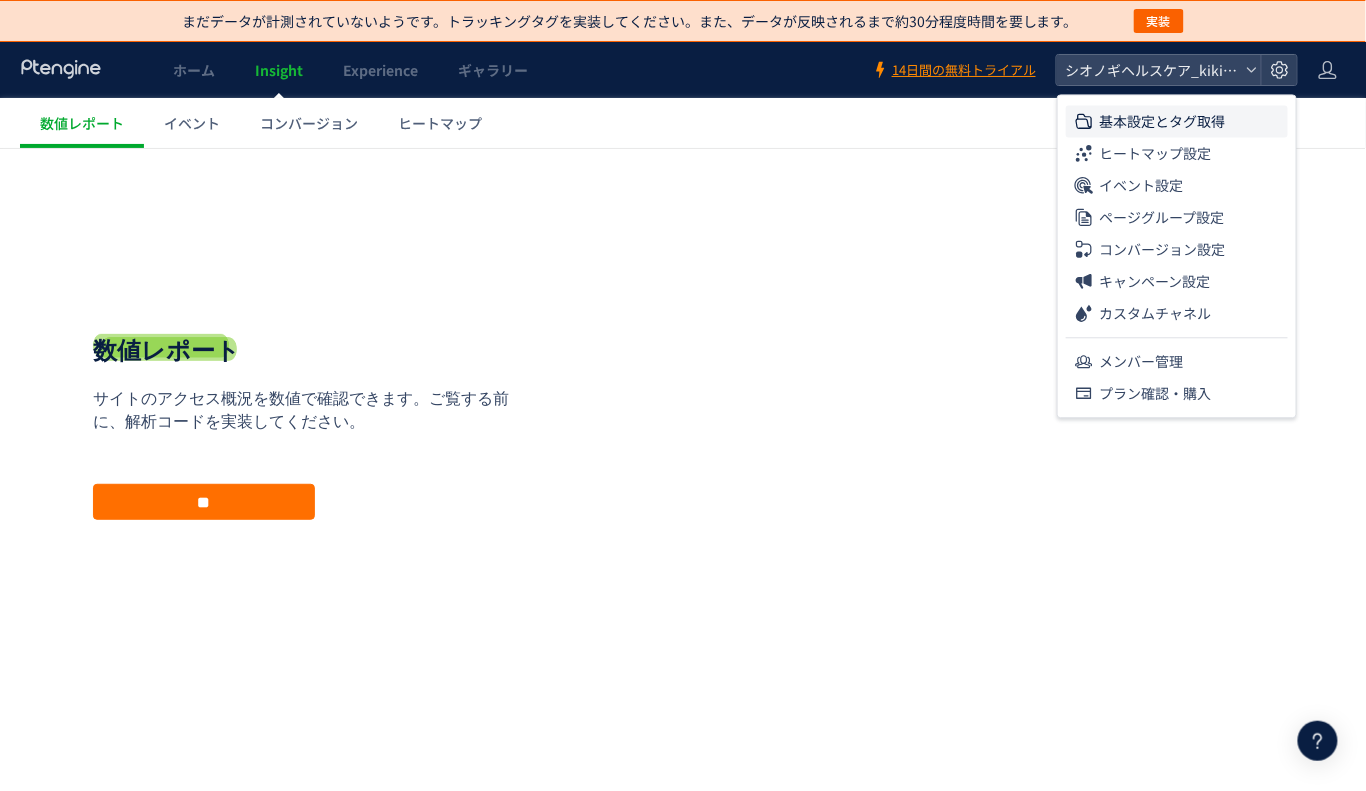 click on "基本設定とタグ取得" 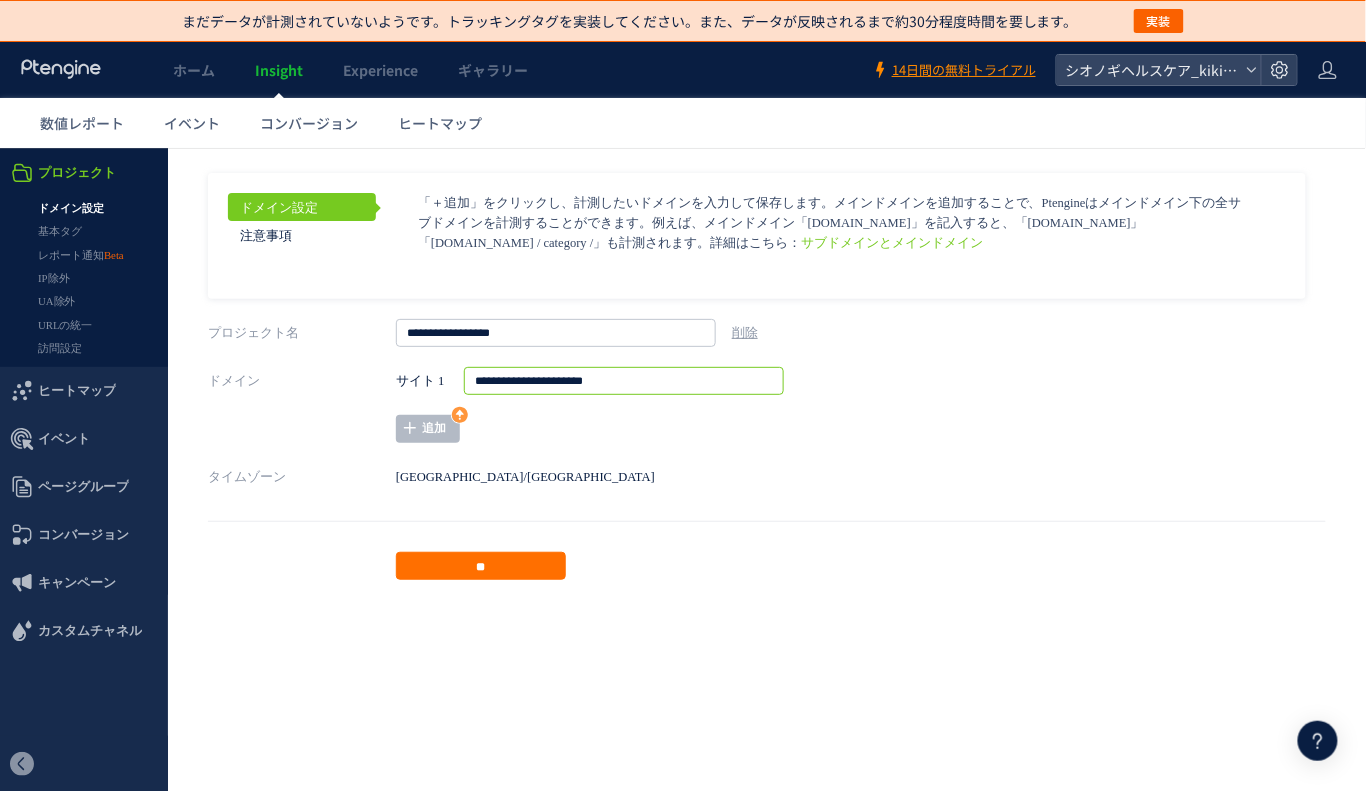 click on "**********" at bounding box center [624, 380] 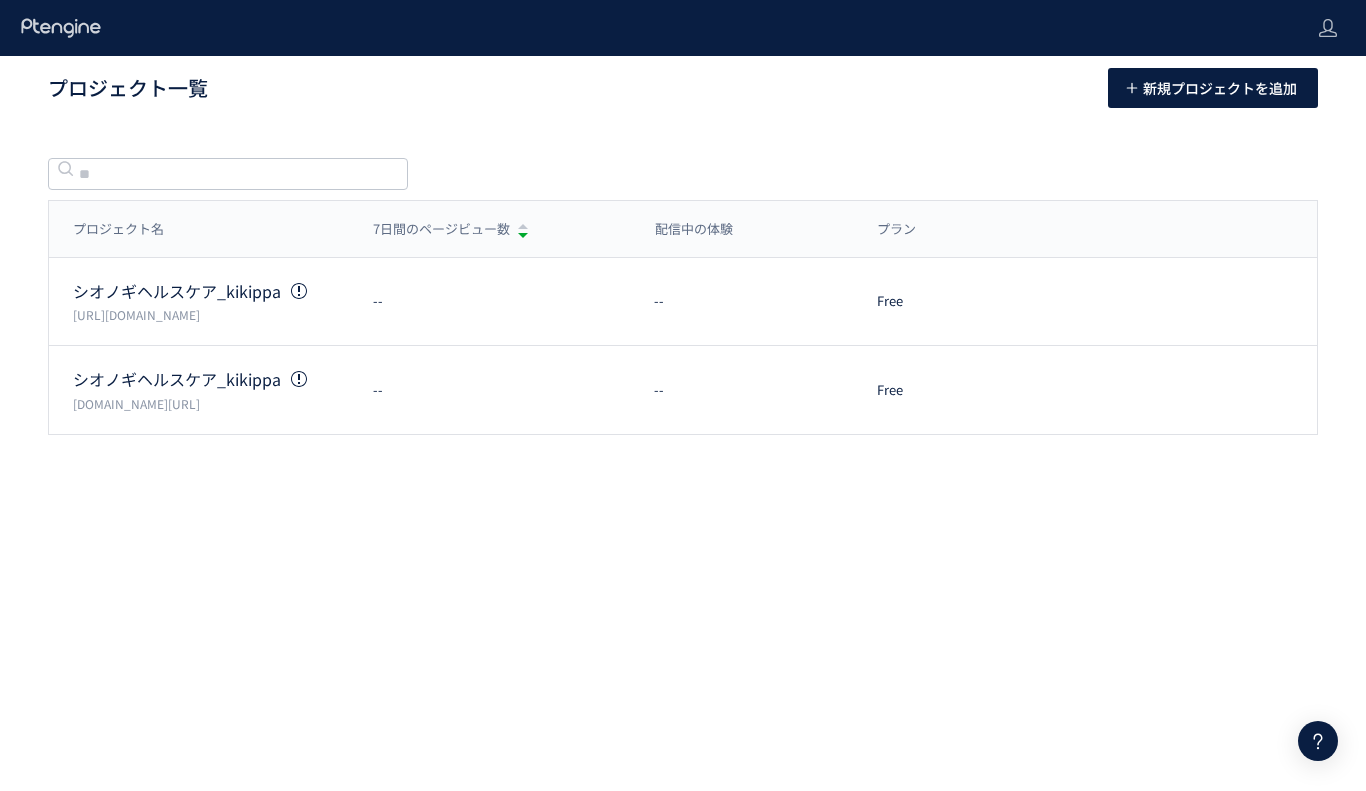 scroll, scrollTop: 0, scrollLeft: 0, axis: both 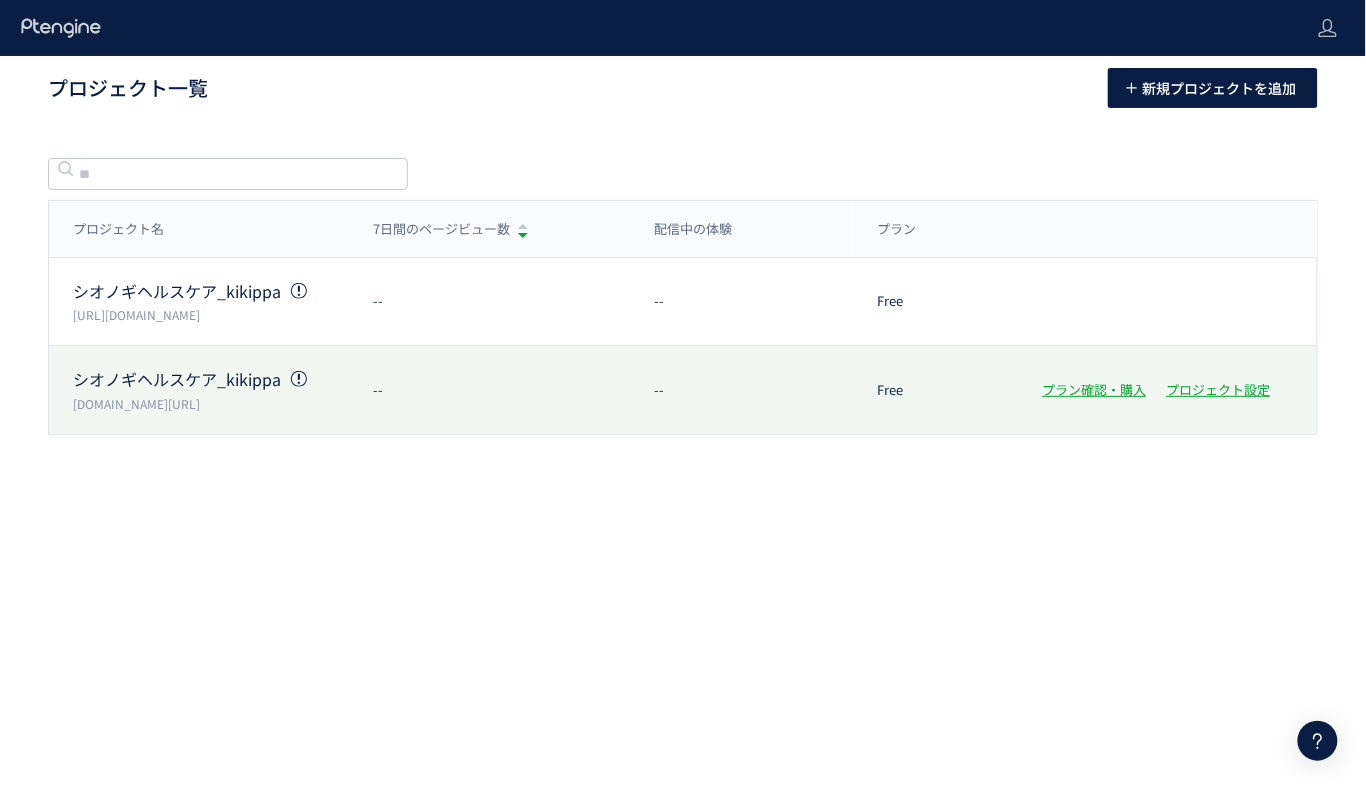 click on "シオノギヘルスケア_kikippa  [DOMAIN_NAME][URL] -- -- Free プラン確認・購入 プロジェクト設定" 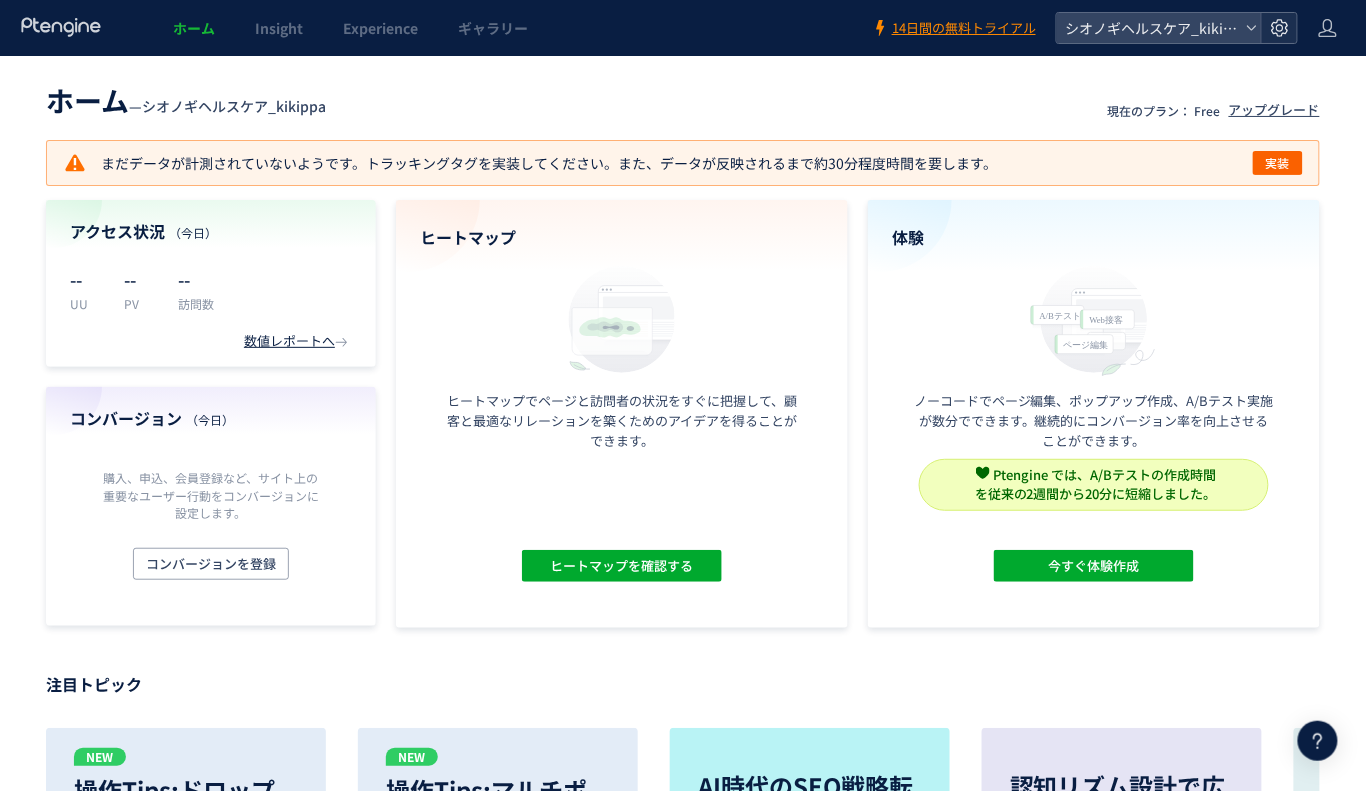 click 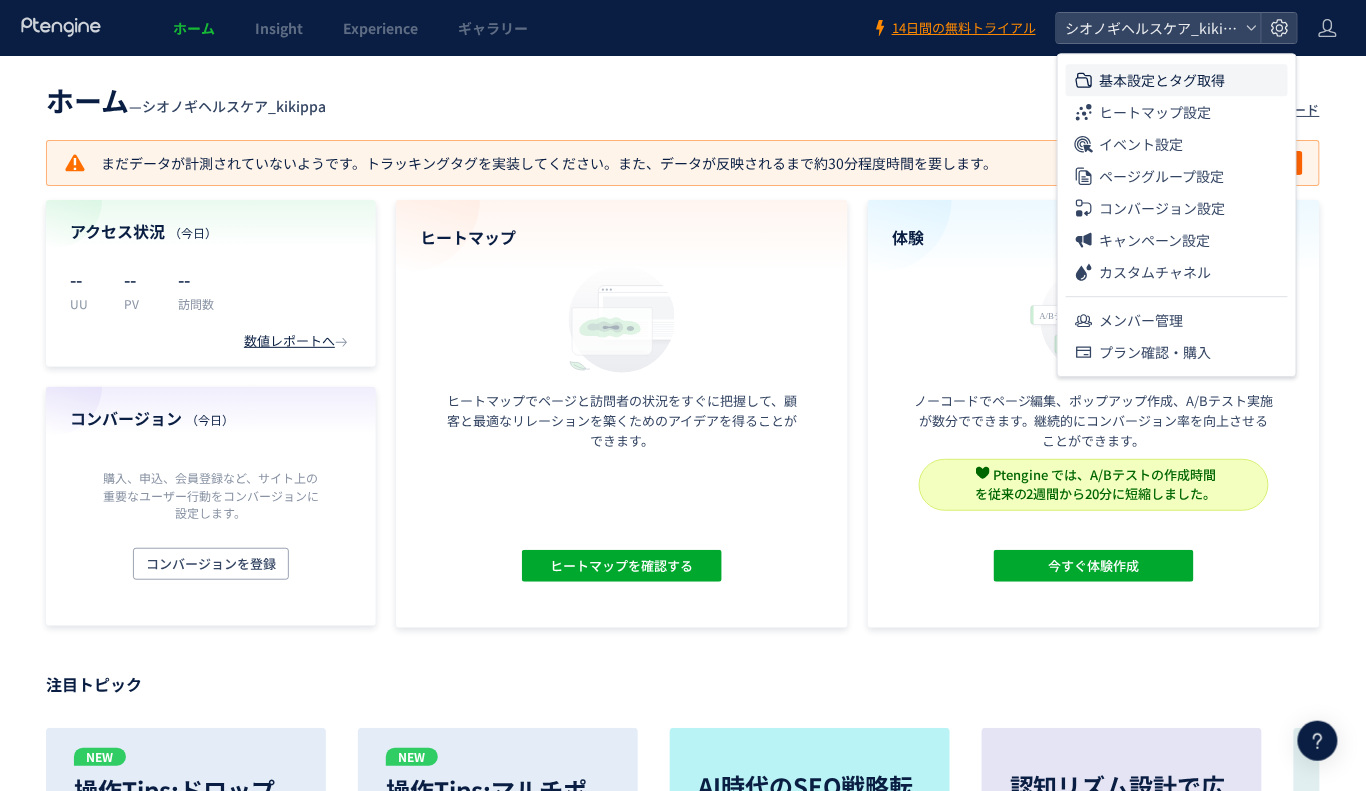 click on "基本設定とタグ取得" at bounding box center (1162, 80) 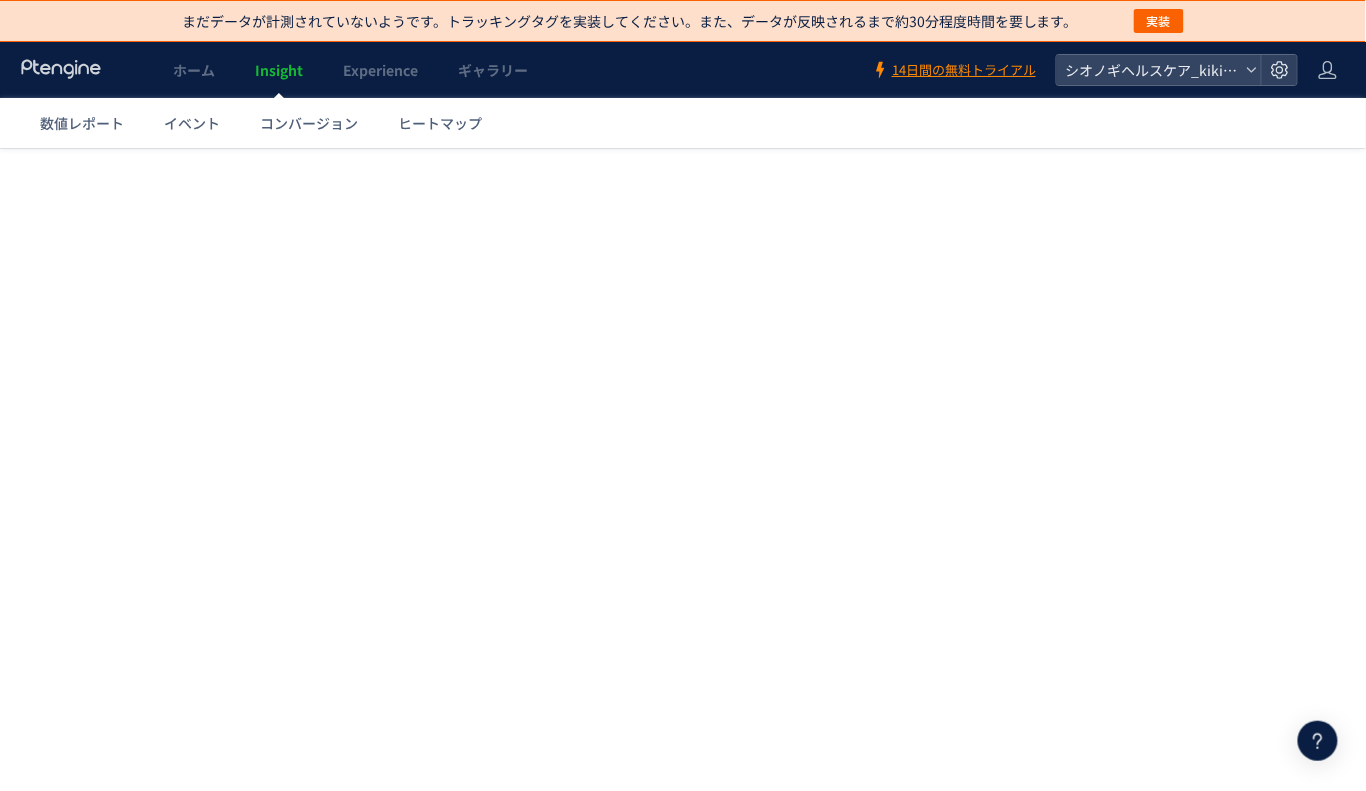scroll, scrollTop: 0, scrollLeft: 0, axis: both 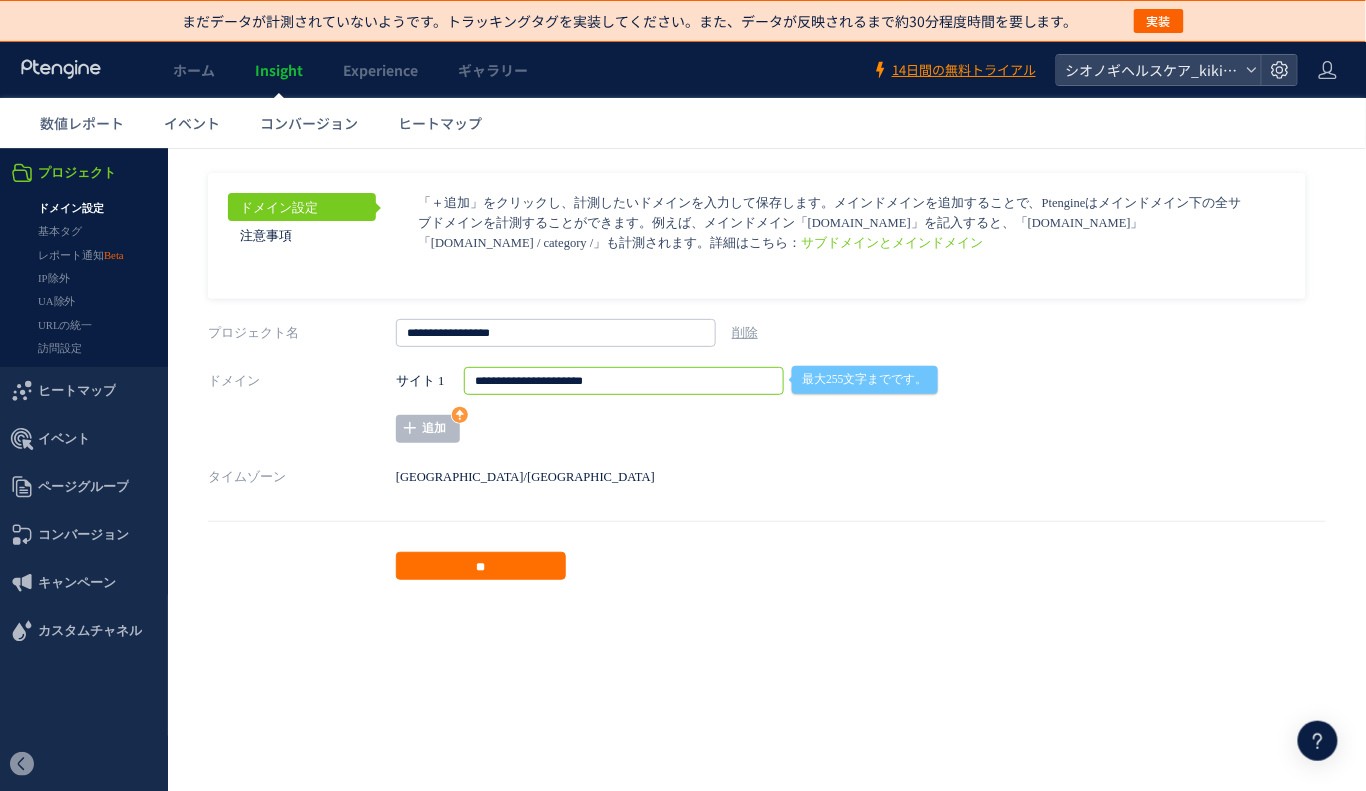 drag, startPoint x: 507, startPoint y: 379, endPoint x: 603, endPoint y: 382, distance: 96.04687 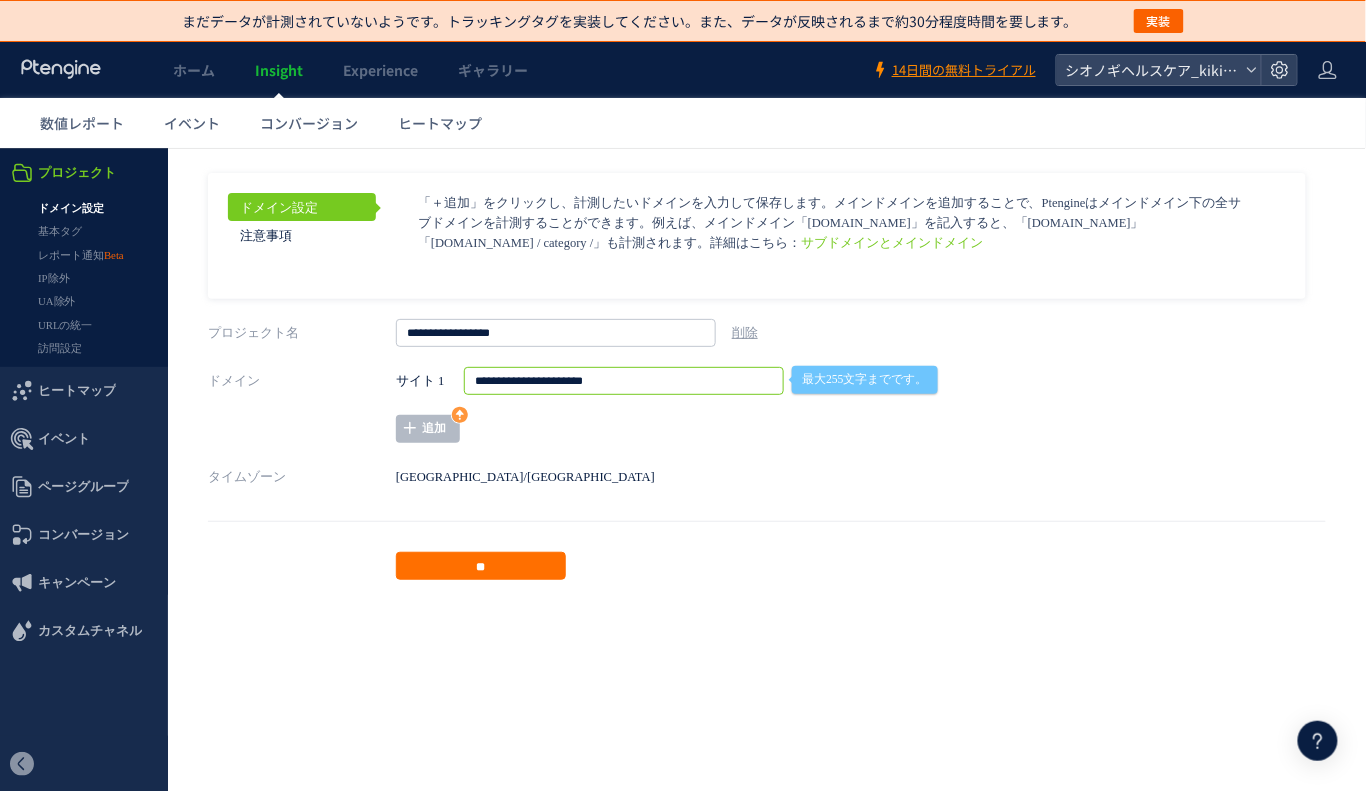 click on "ドメイン設定
注意事項
サブドメインとメインドメイン
ページグループを
http://" at bounding box center (767, 375) 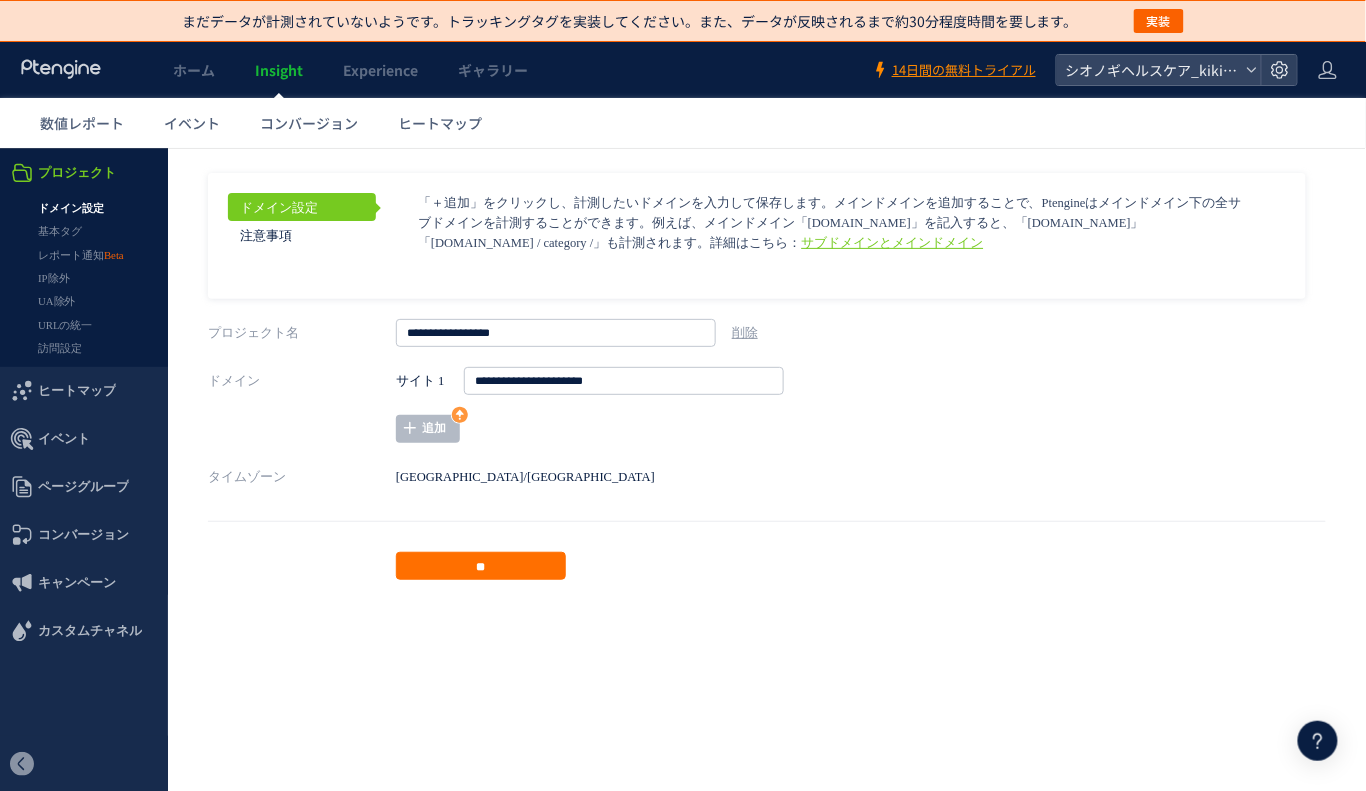 click on "サブドメインとメインドメイン" at bounding box center (893, 242) 